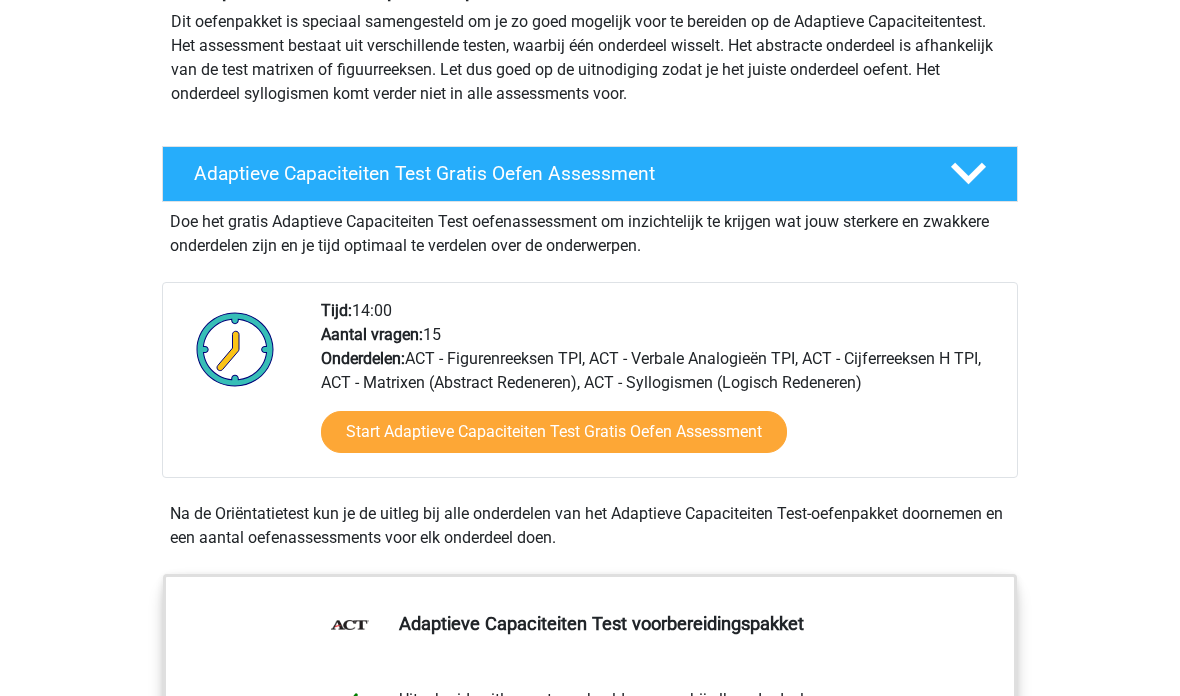 scroll, scrollTop: 234, scrollLeft: 0, axis: vertical 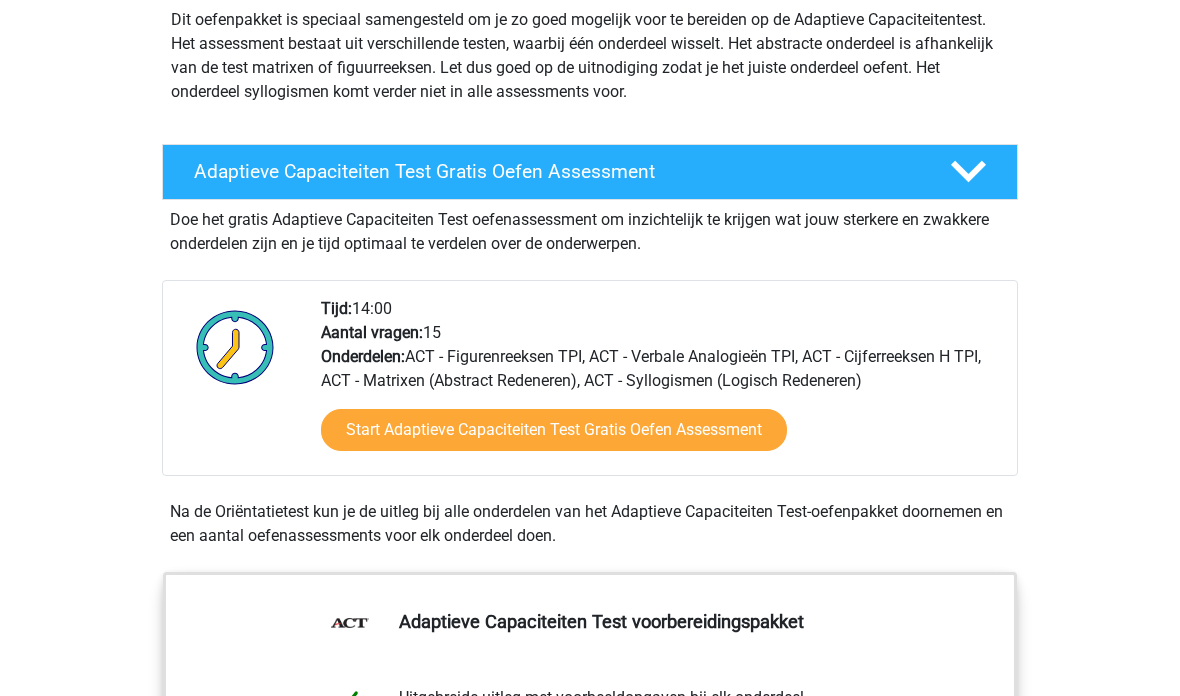 click on "Start Adaptieve Capaciteiten Test Gratis Oefen Assessment" at bounding box center [554, 430] 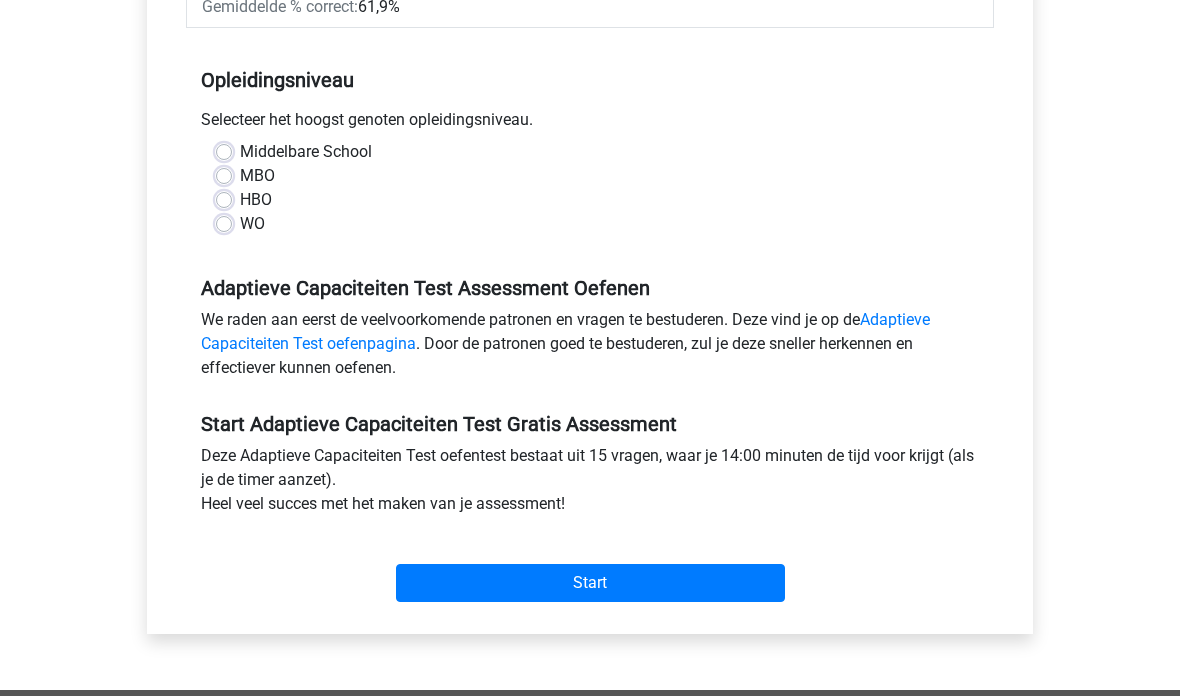 scroll, scrollTop: 403, scrollLeft: 0, axis: vertical 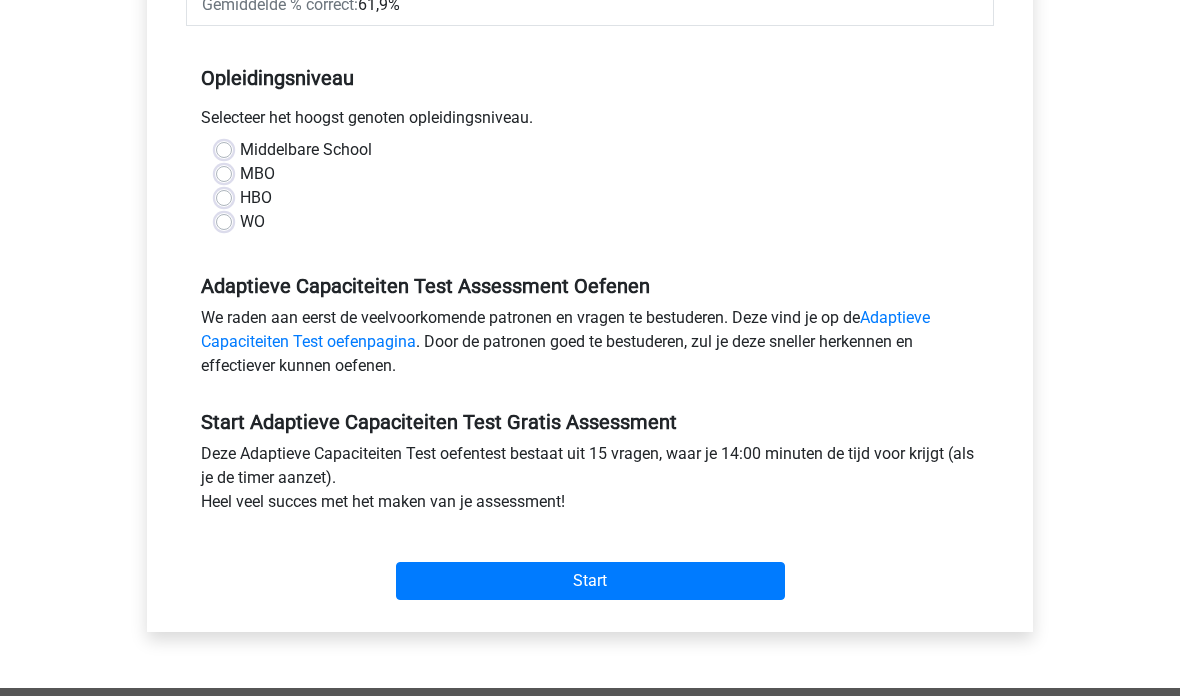 click on "Start" at bounding box center [590, 582] 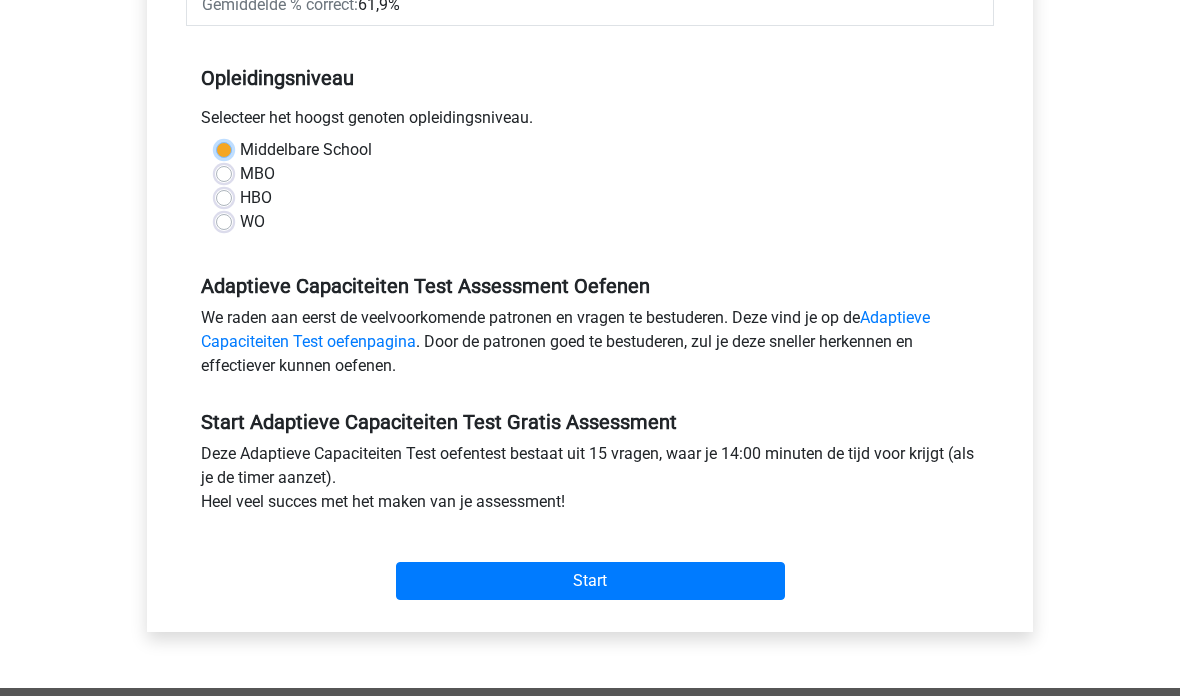 scroll, scrollTop: 404, scrollLeft: 0, axis: vertical 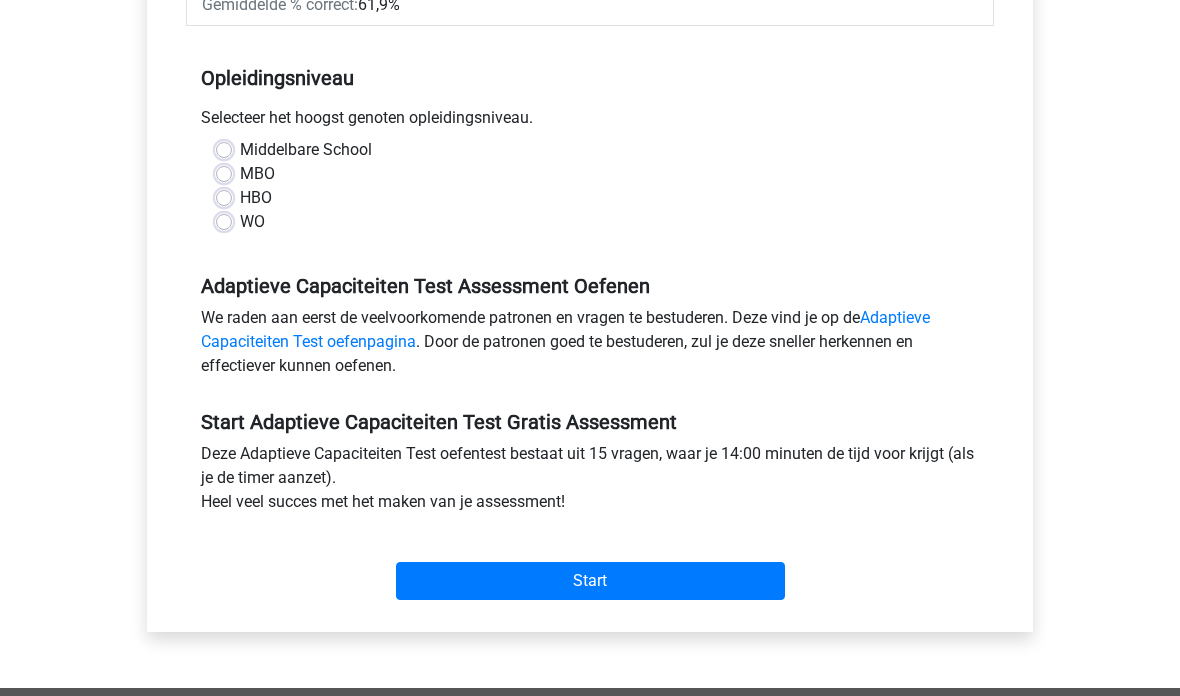 click on "Start" at bounding box center [590, 581] 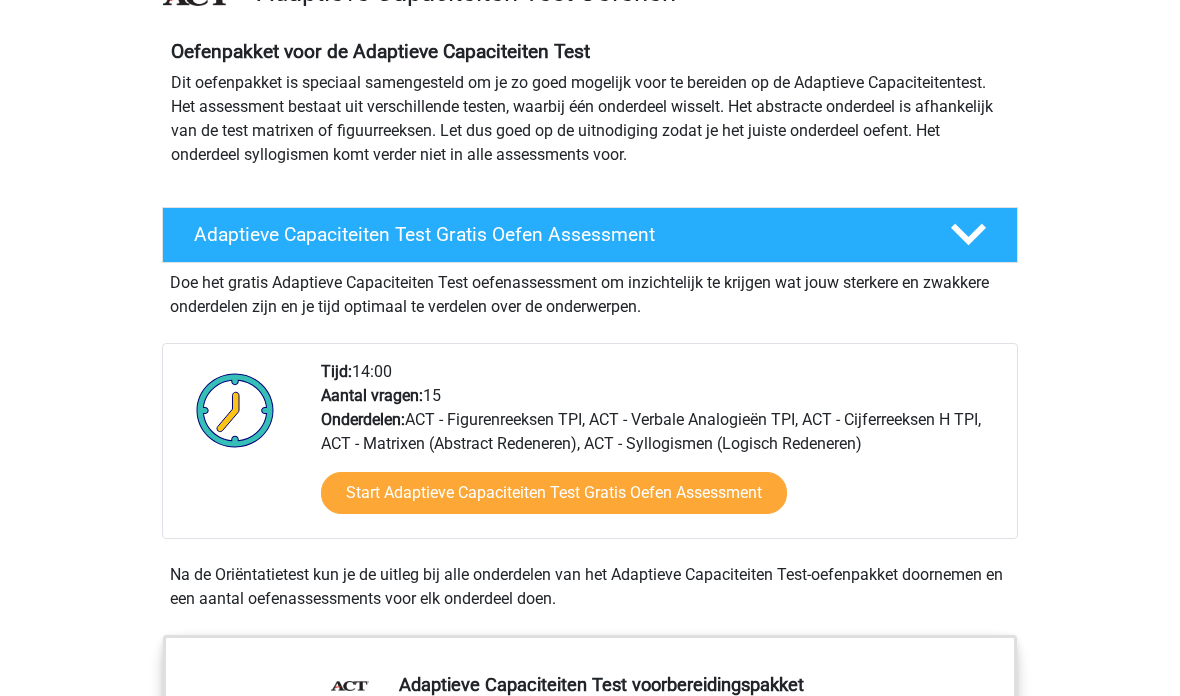 scroll, scrollTop: 174, scrollLeft: 0, axis: vertical 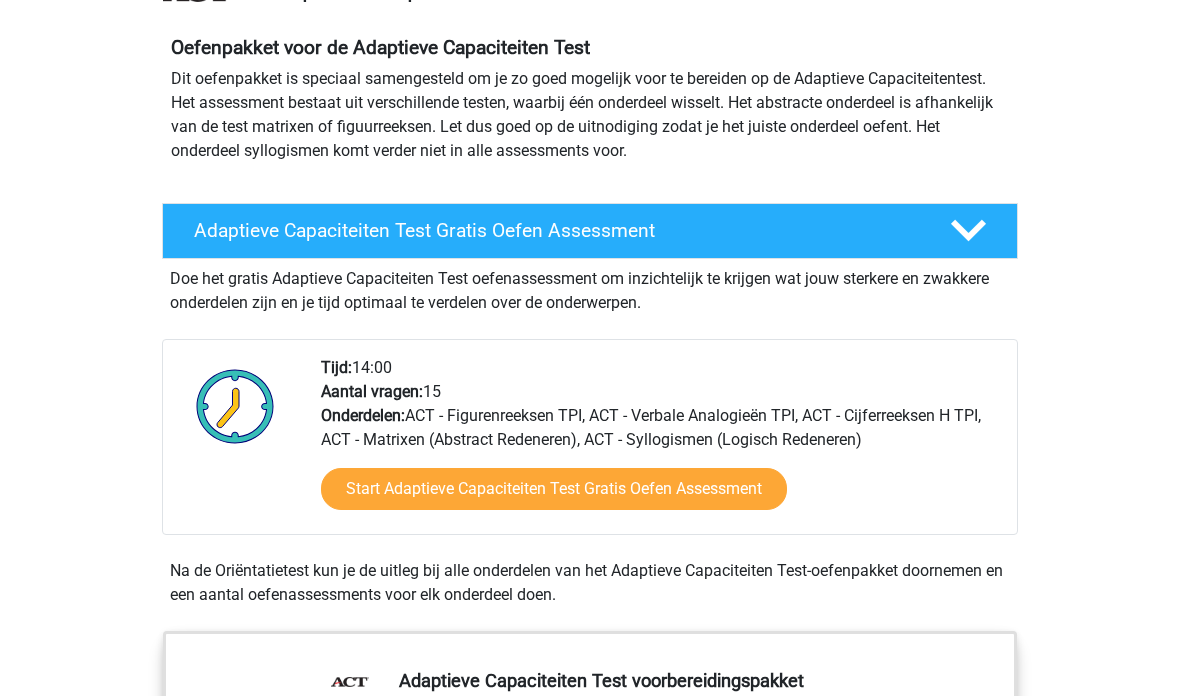 click on "Start Adaptieve Capaciteiten Test Gratis Oefen Assessment" at bounding box center [554, 490] 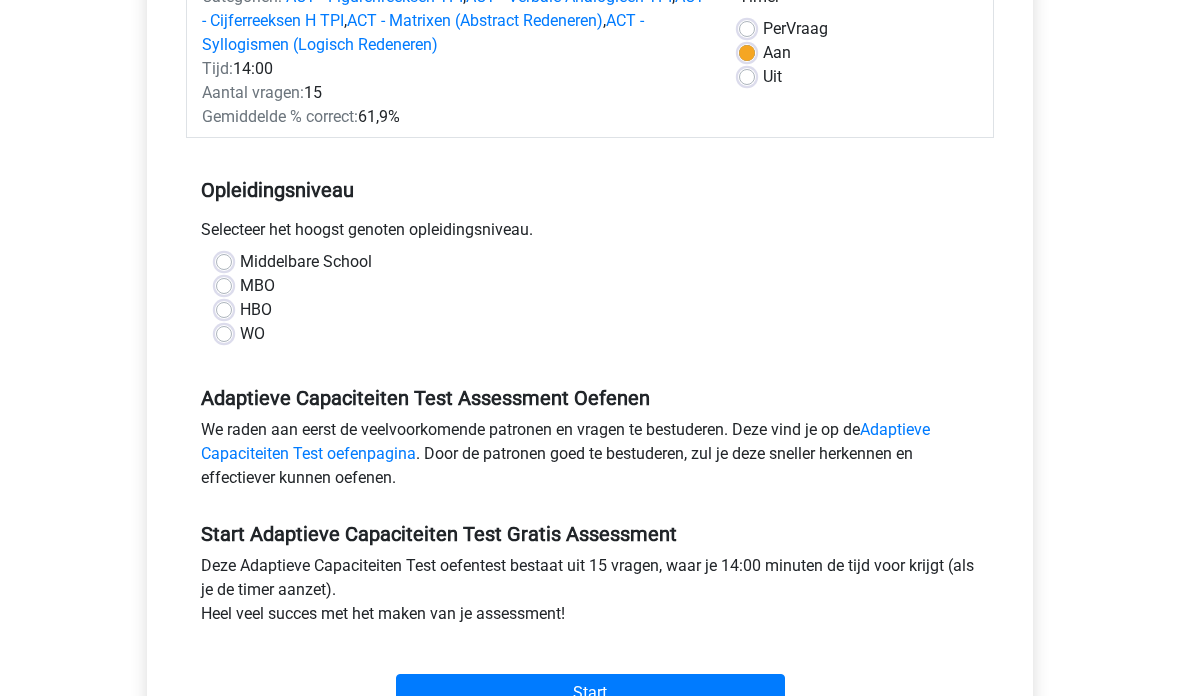 scroll, scrollTop: 295, scrollLeft: 0, axis: vertical 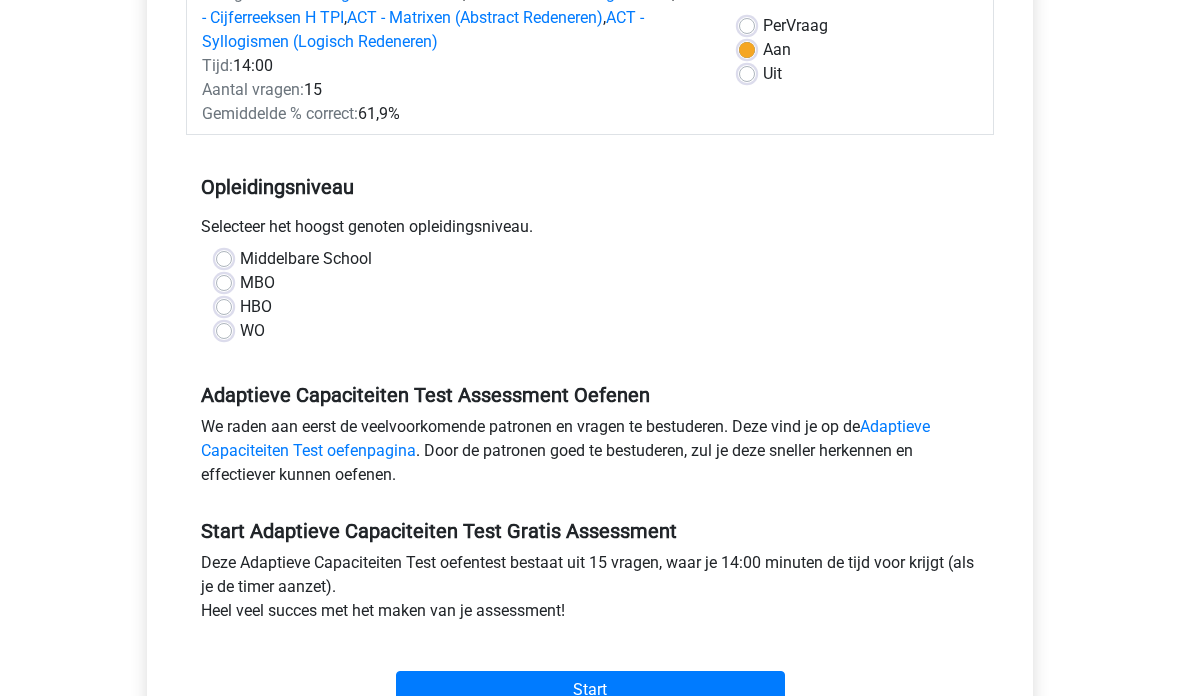 click on "HBO" at bounding box center (256, 307) 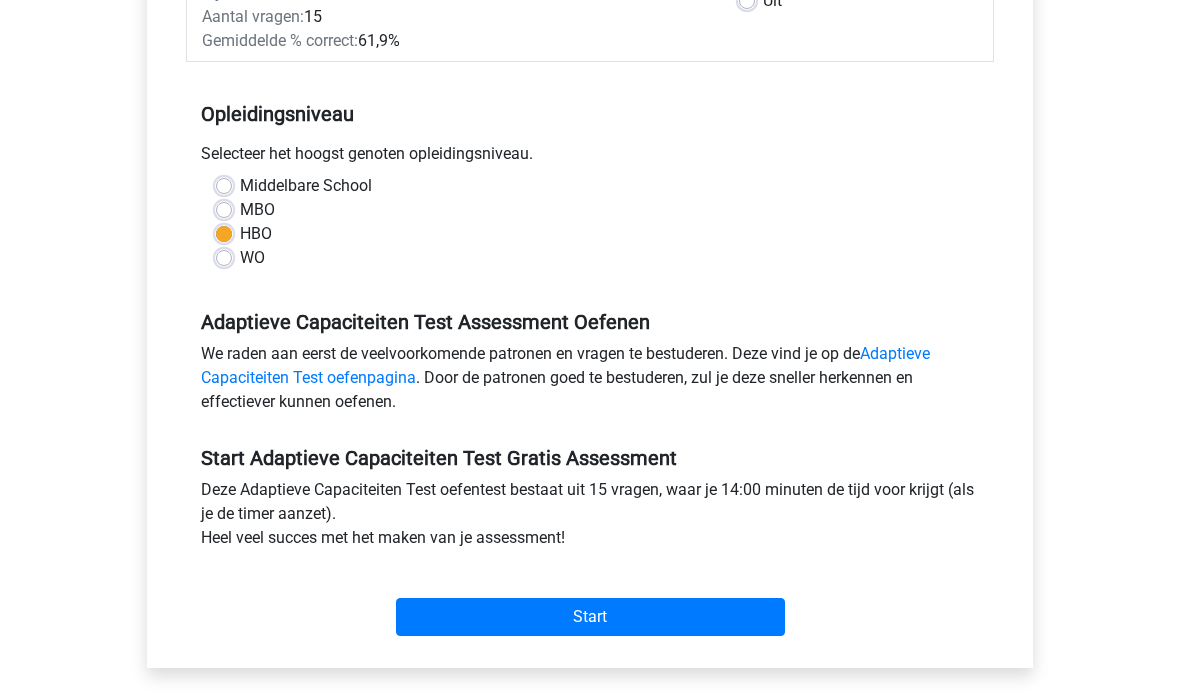 scroll, scrollTop: 380, scrollLeft: 0, axis: vertical 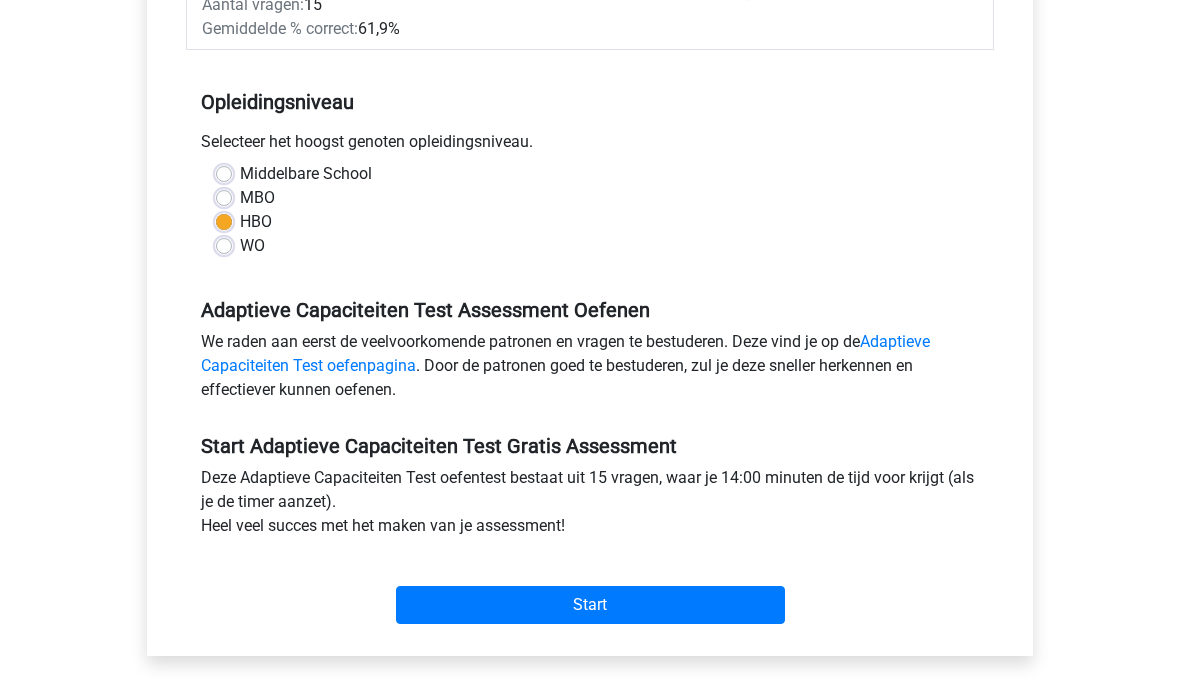 click on "Start" at bounding box center (590, 605) 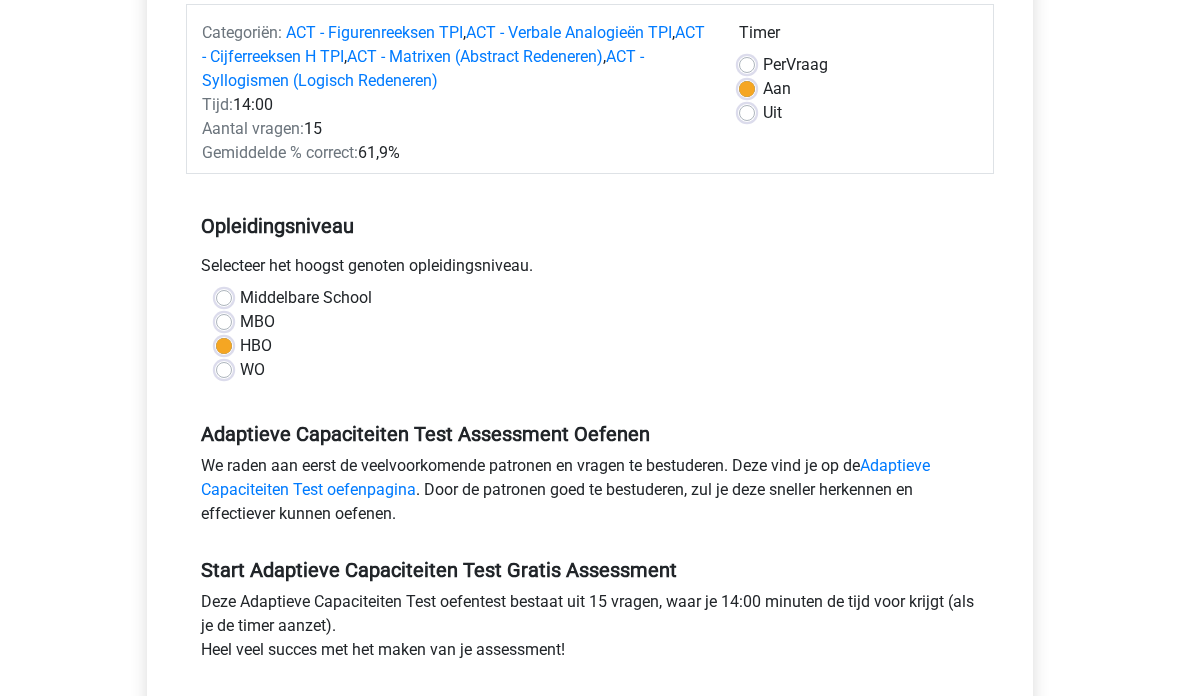 scroll, scrollTop: 254, scrollLeft: 0, axis: vertical 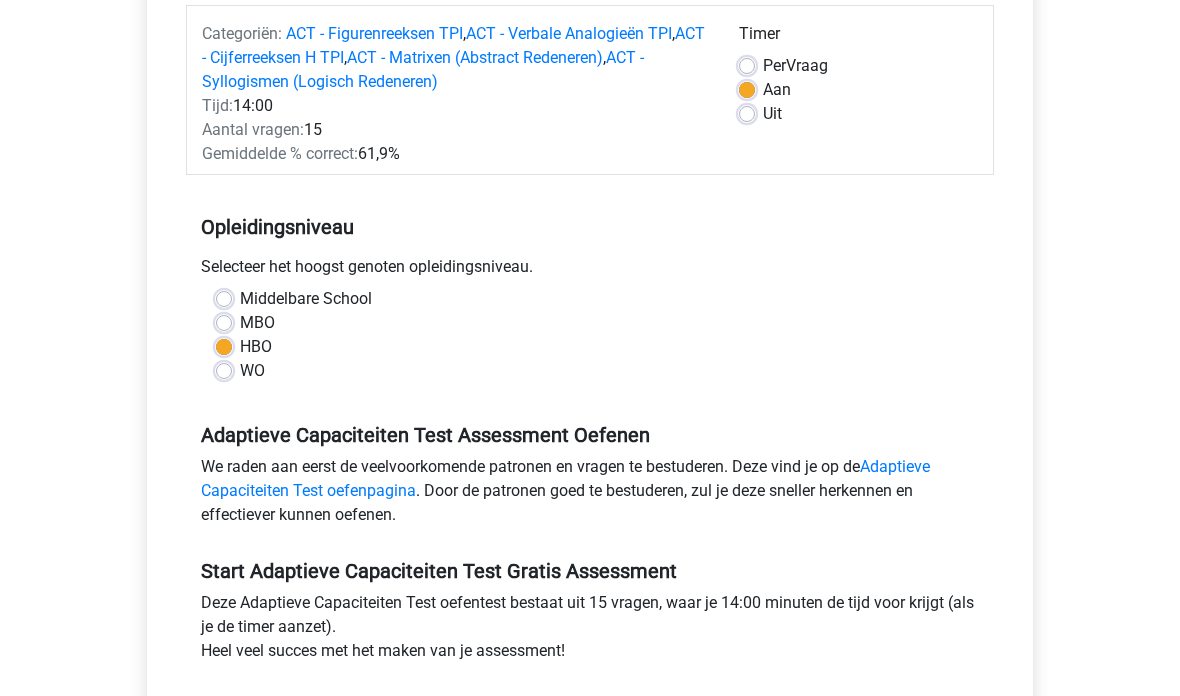 click on "HBO" at bounding box center [590, 348] 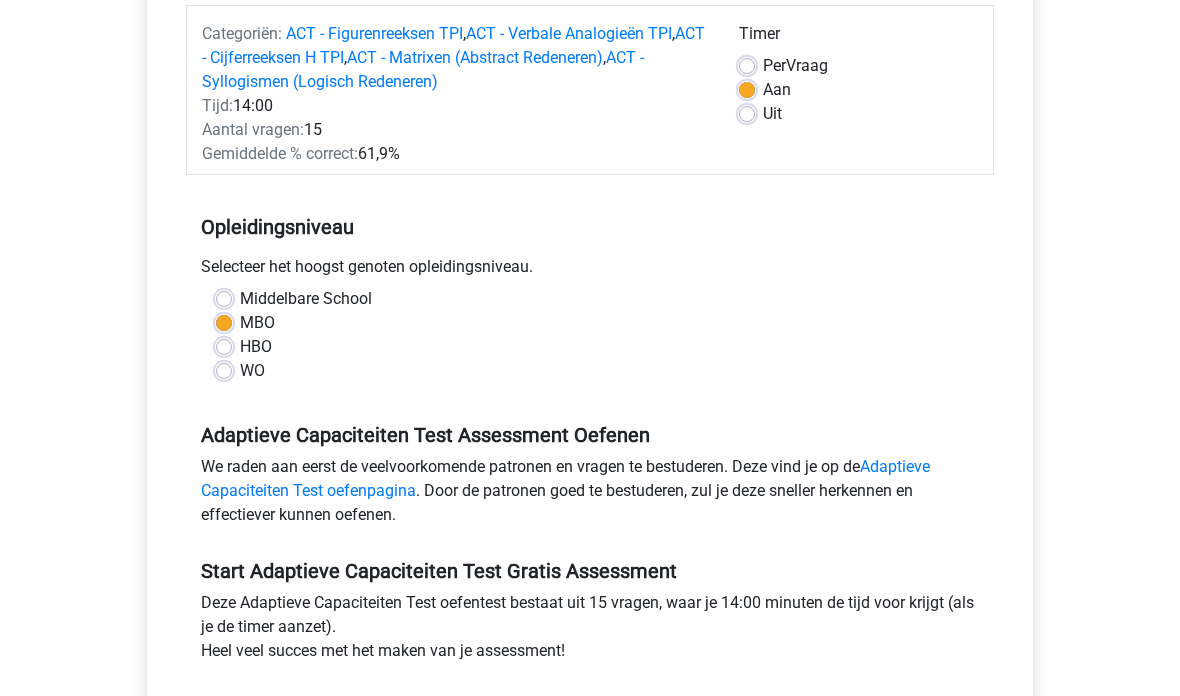 scroll, scrollTop: 310, scrollLeft: 0, axis: vertical 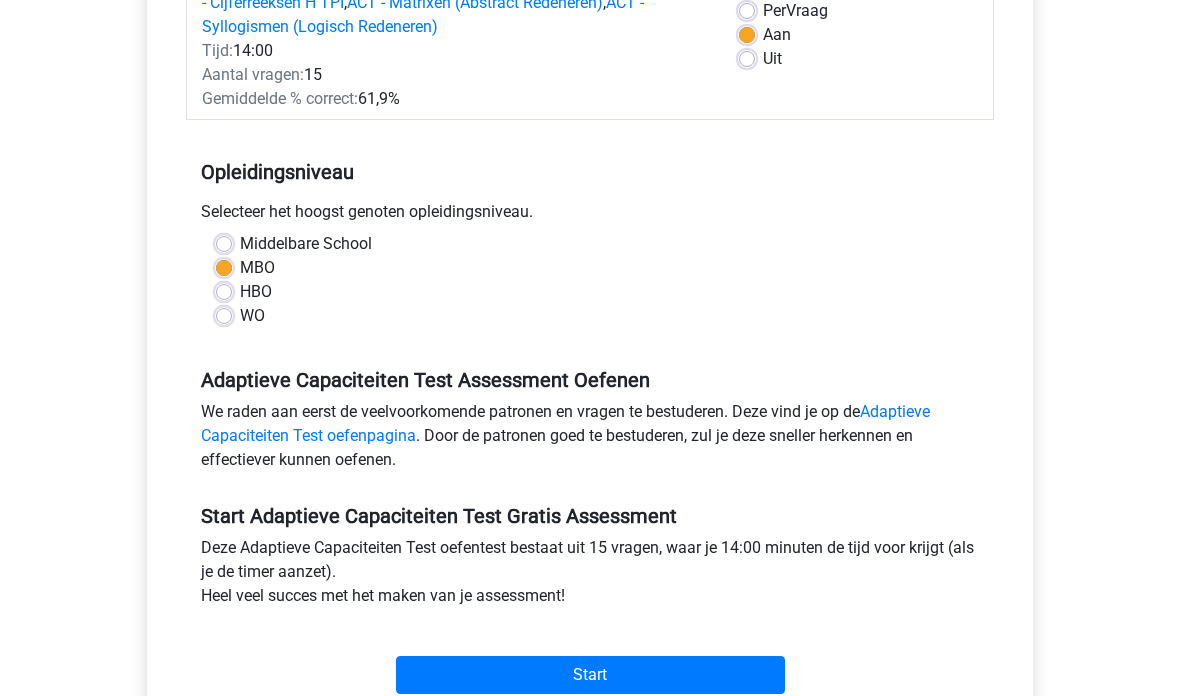 click on "Start" at bounding box center [590, 675] 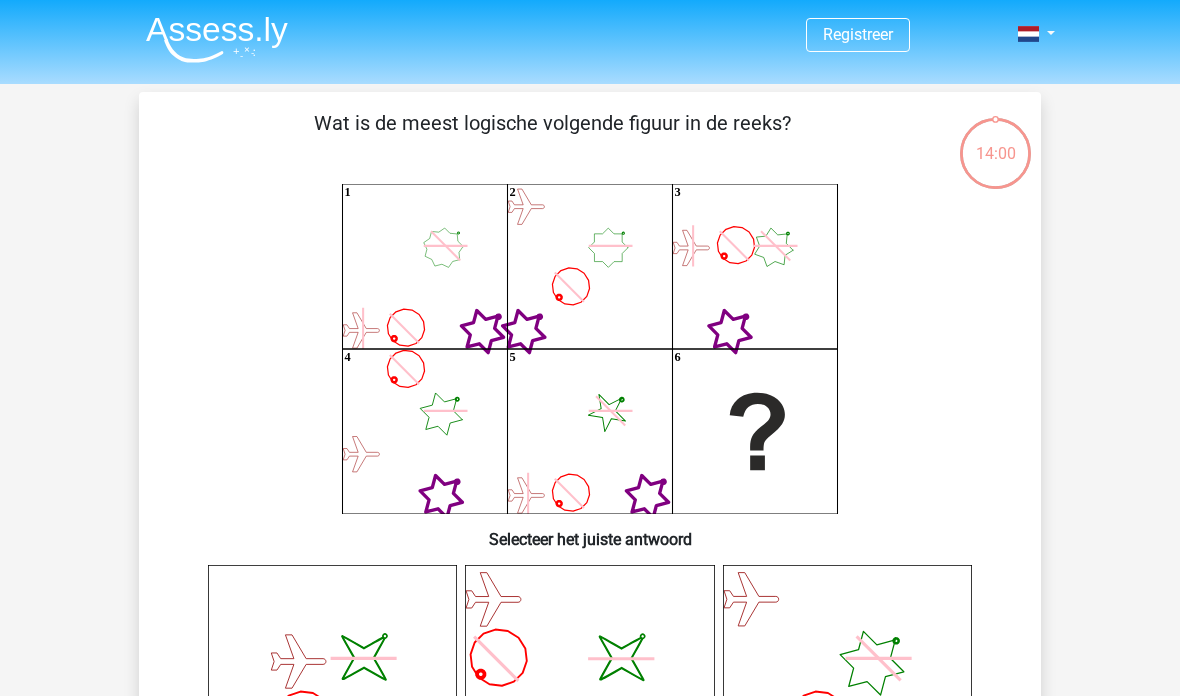 scroll, scrollTop: 0, scrollLeft: 0, axis: both 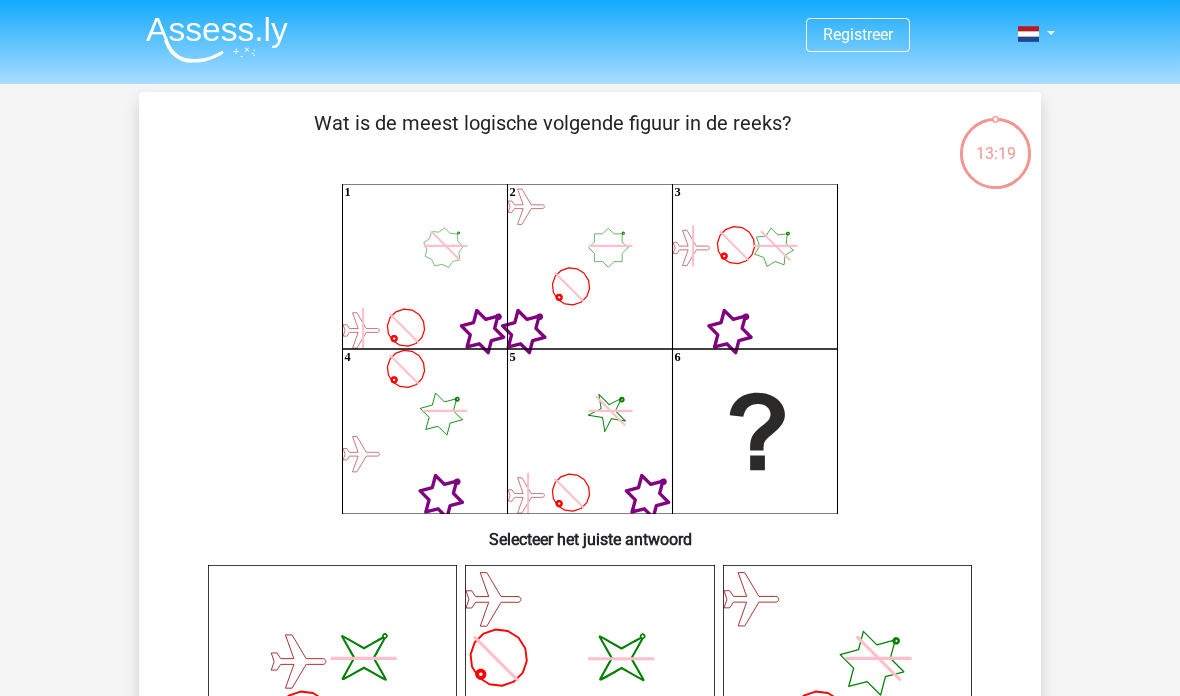 click on "1
2
3
4
5
6" 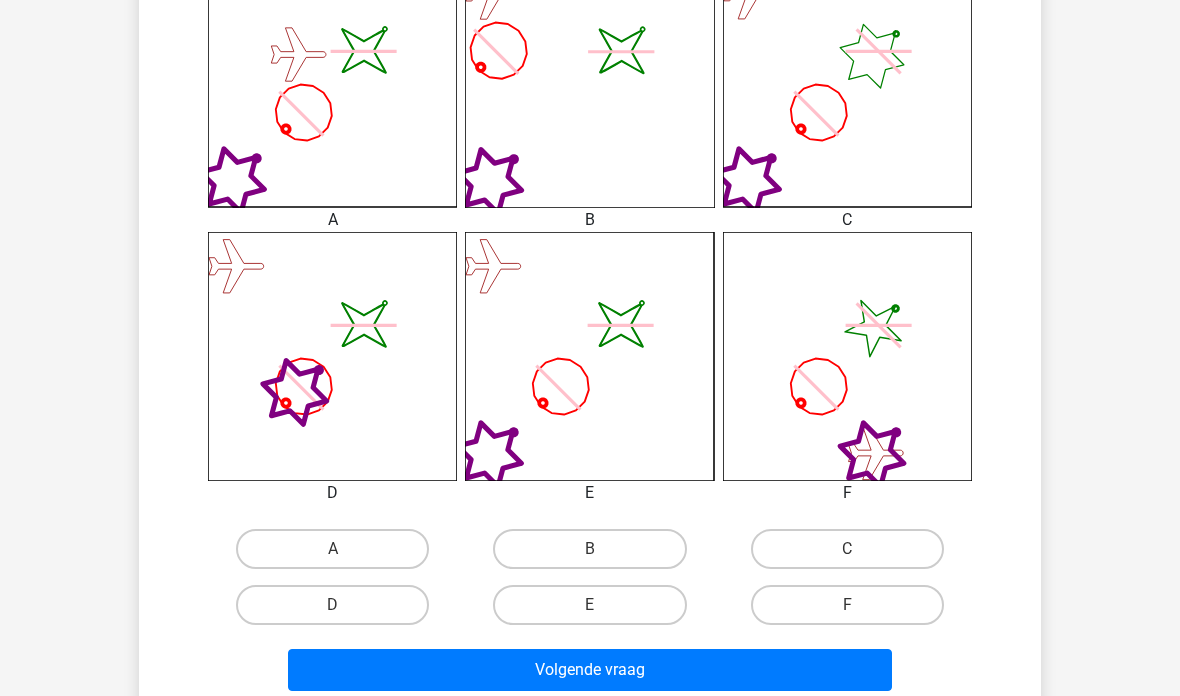 scroll, scrollTop: 608, scrollLeft: 0, axis: vertical 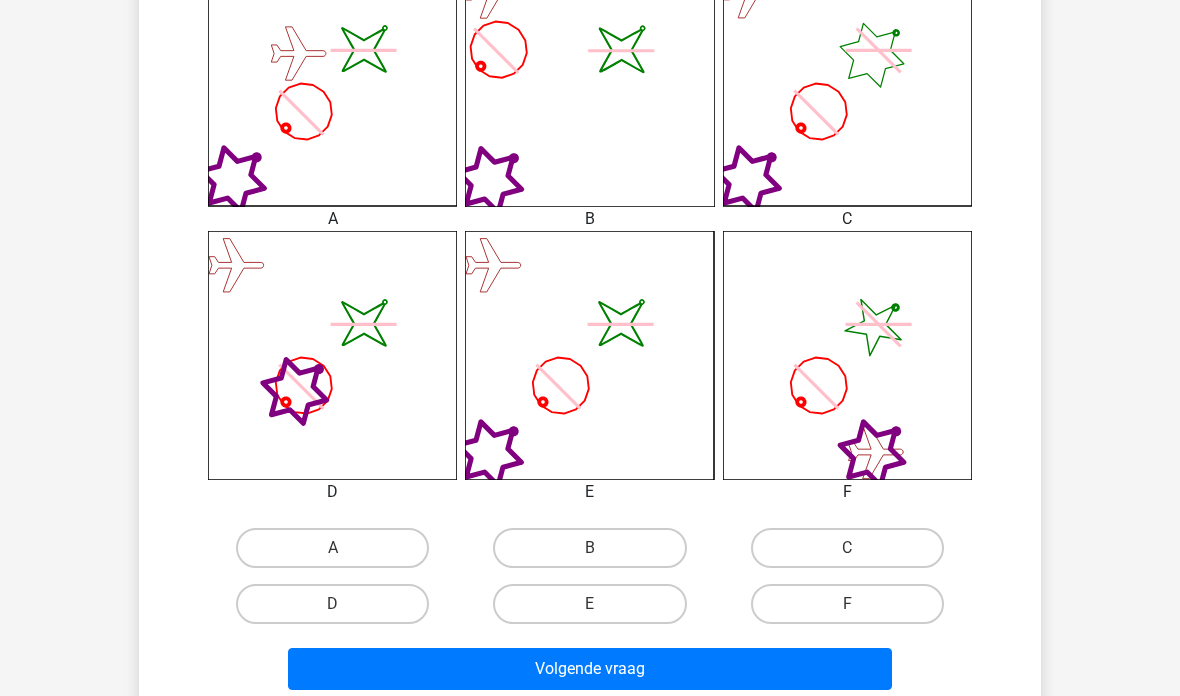 click on "E" at bounding box center (589, 604) 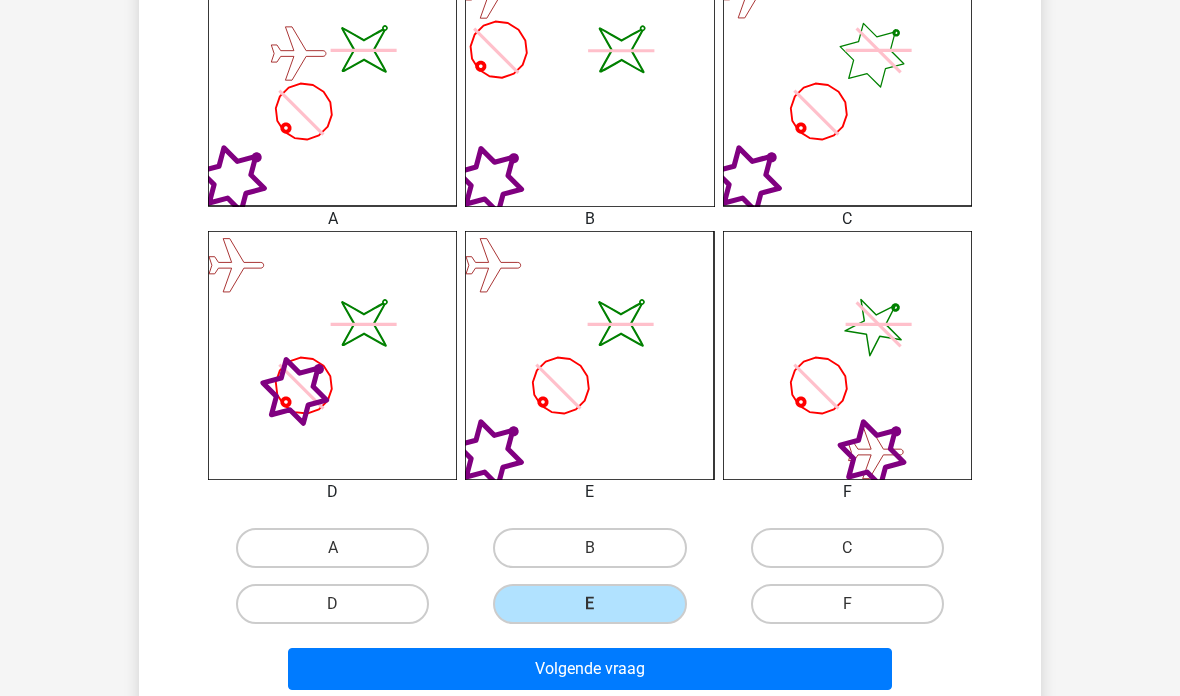 click on "Volgende vraag" at bounding box center (590, 669) 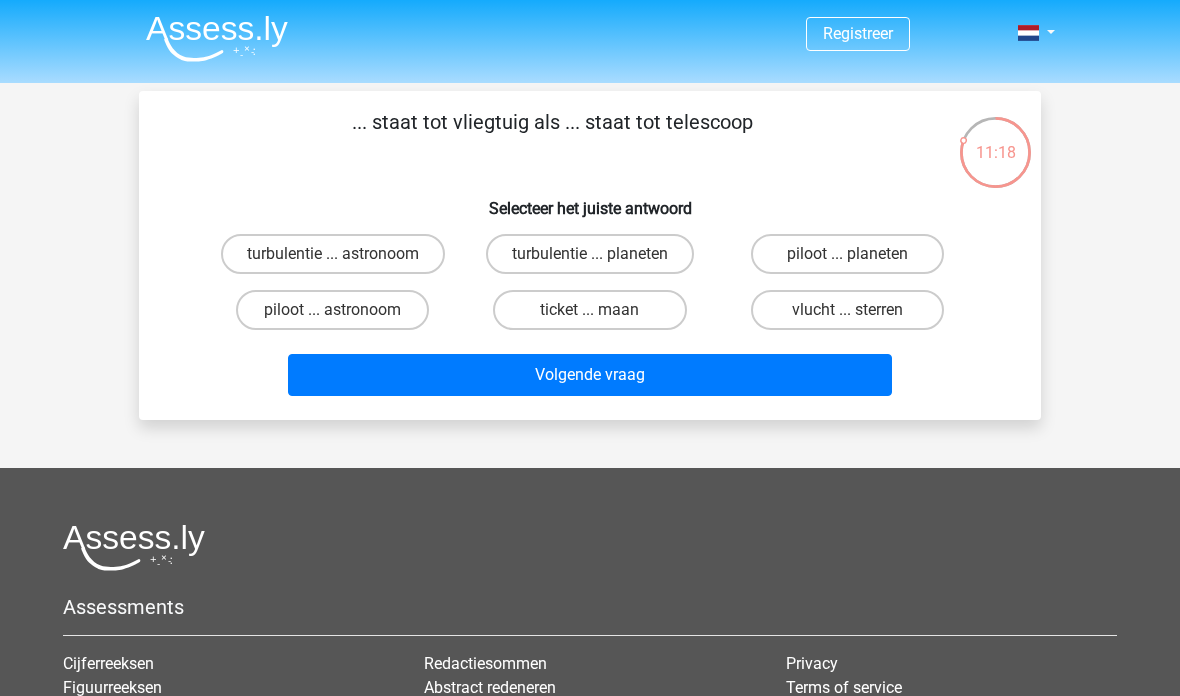 scroll, scrollTop: 0, scrollLeft: 0, axis: both 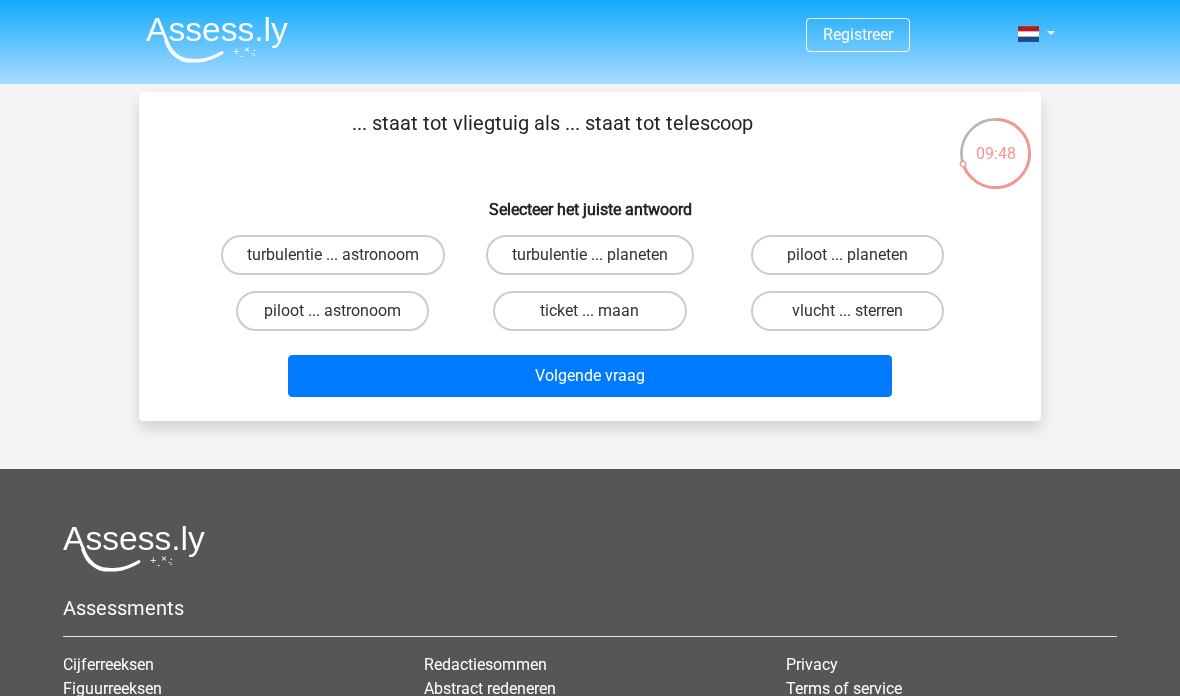 click on "piloot ... astronoom" at bounding box center [332, 311] 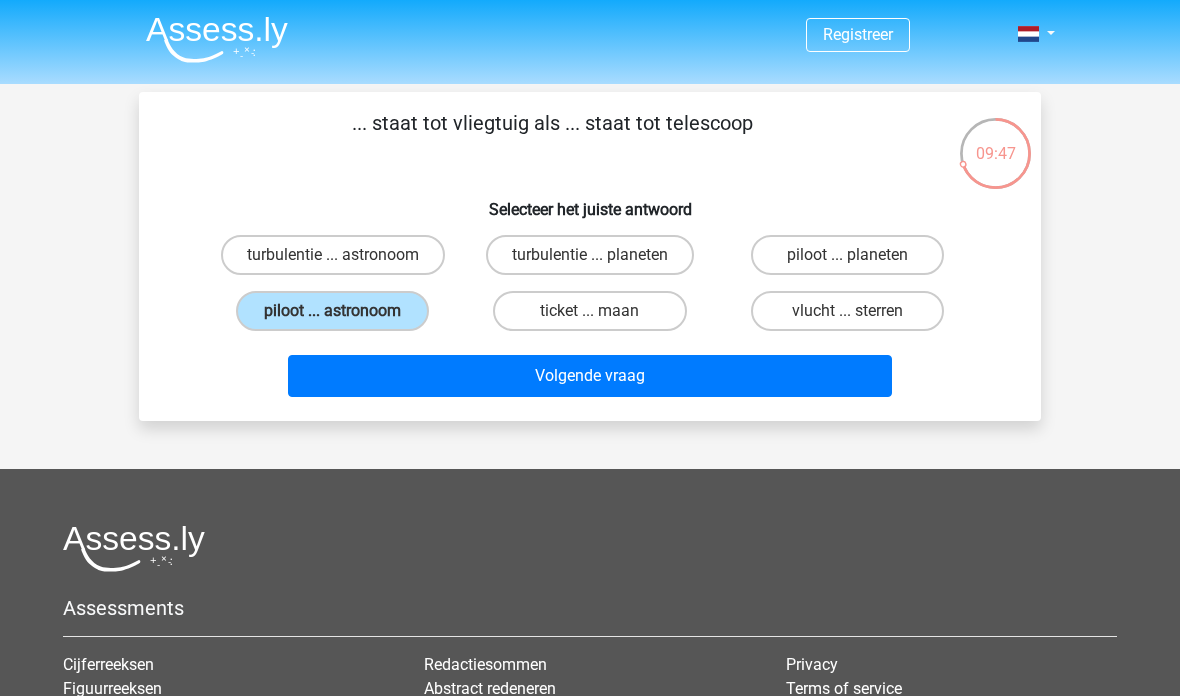 click on "Volgende vraag" at bounding box center [590, 376] 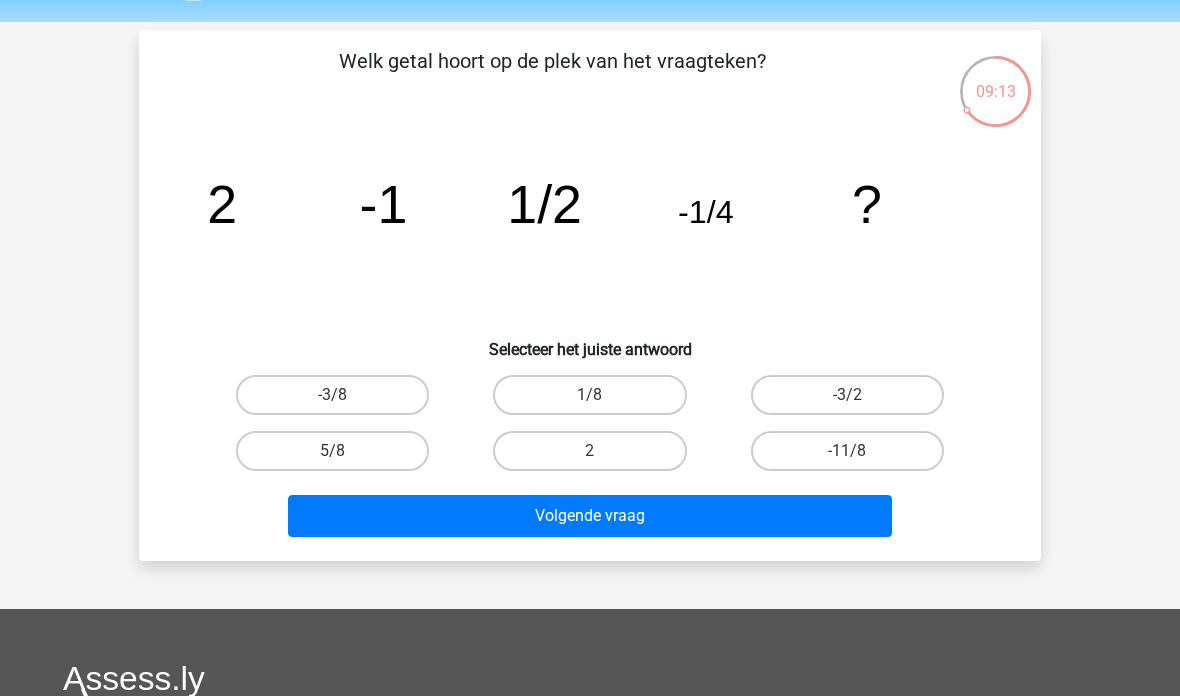 scroll, scrollTop: 62, scrollLeft: 0, axis: vertical 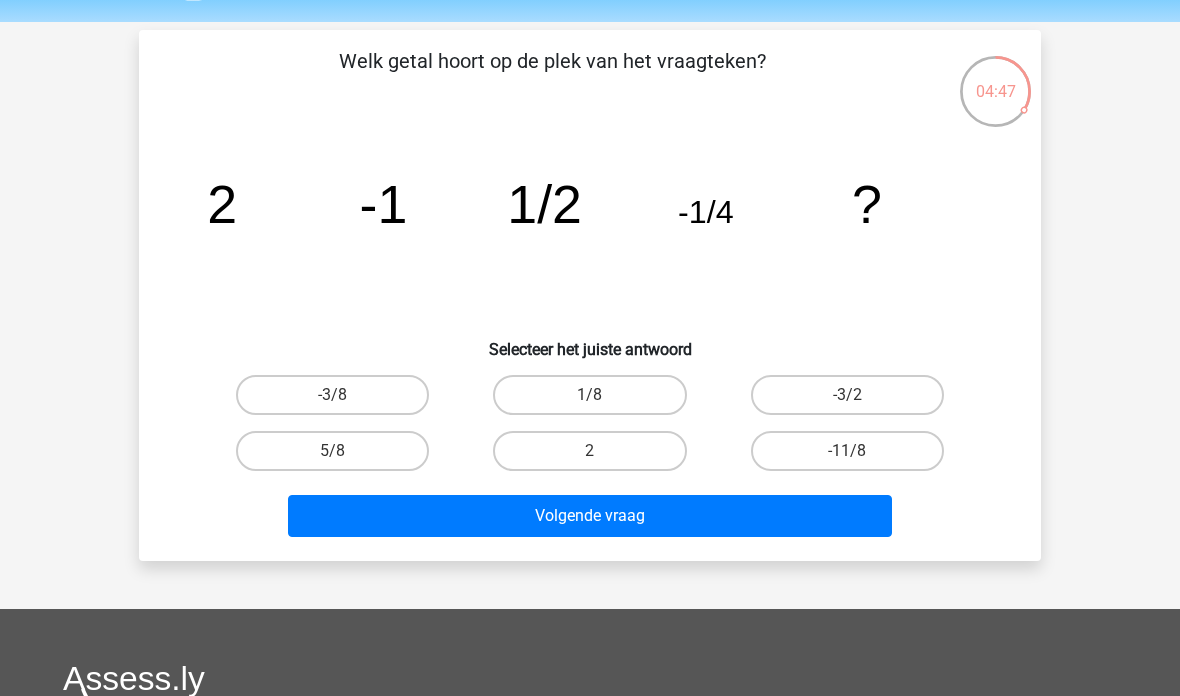 click on "1/8" at bounding box center [589, 395] 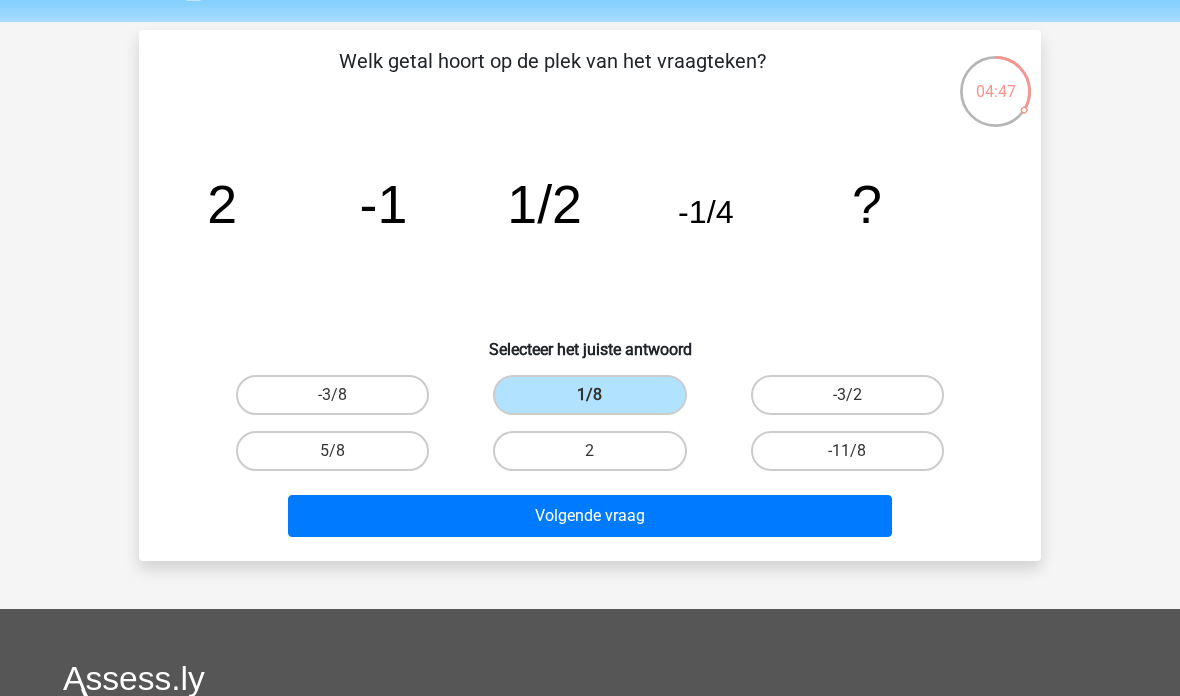 click on "Volgende vraag" at bounding box center [590, 516] 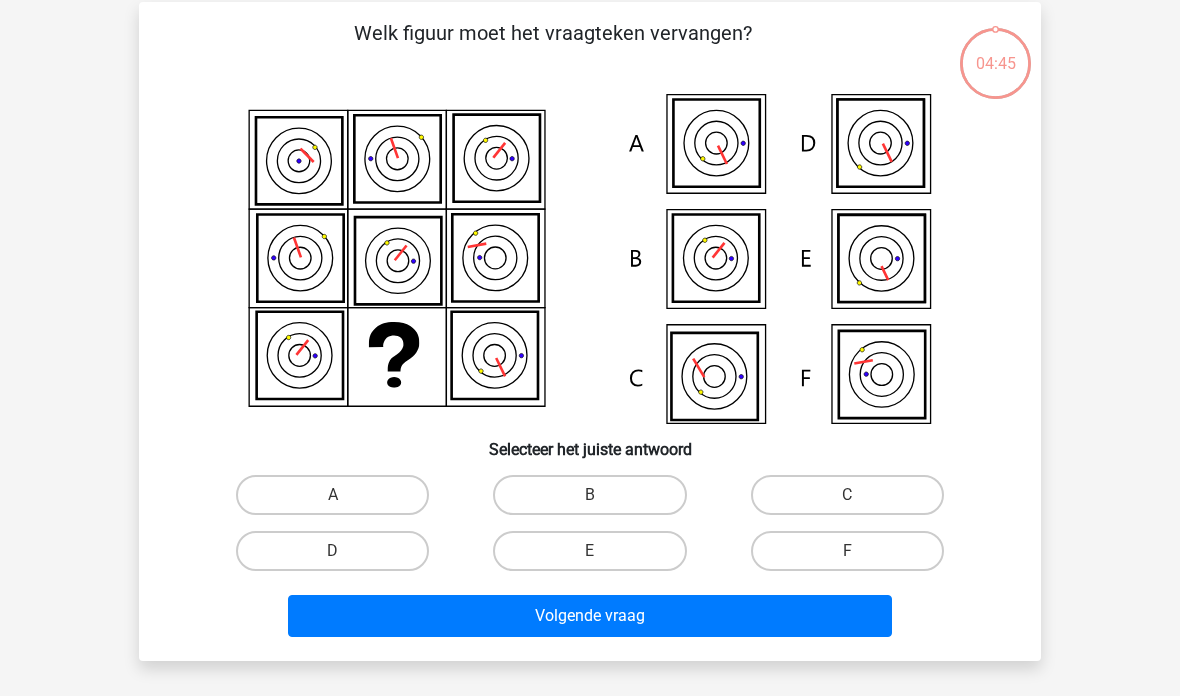 scroll, scrollTop: 92, scrollLeft: 0, axis: vertical 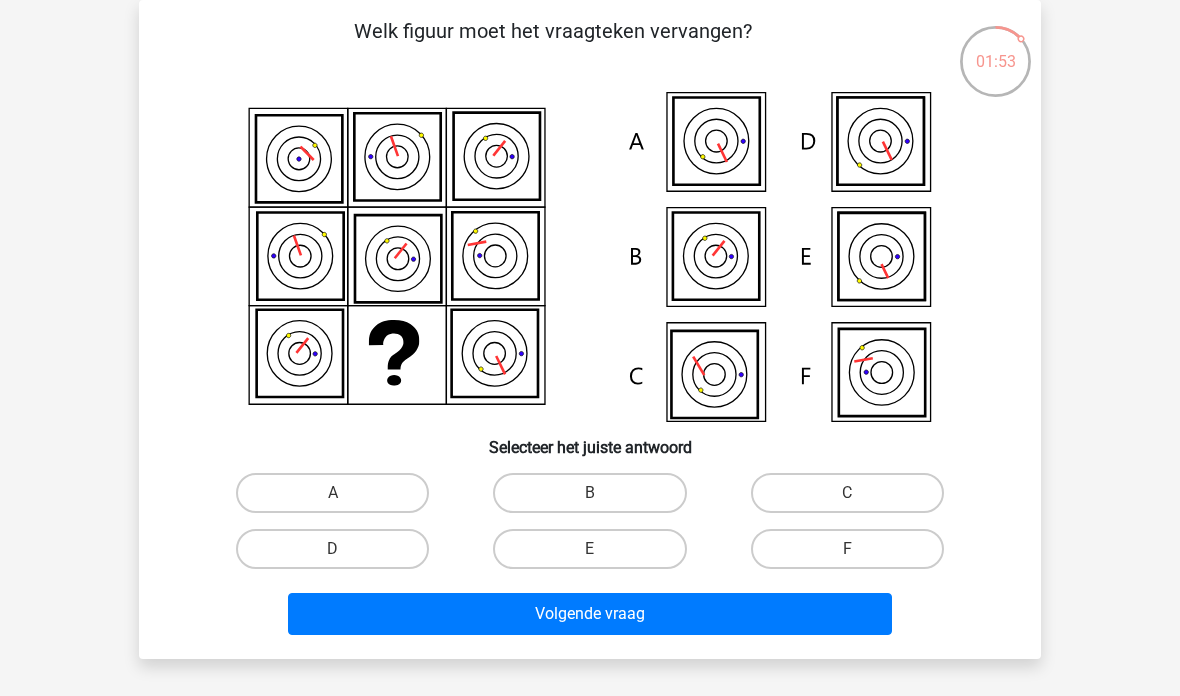 click 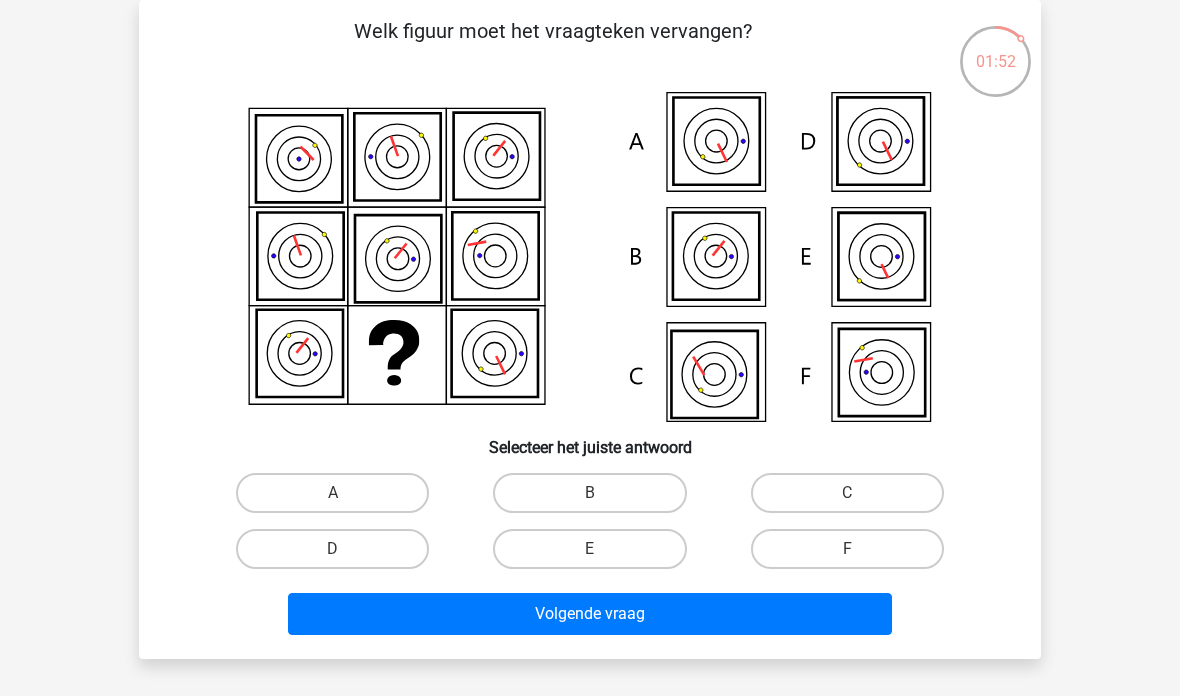 click 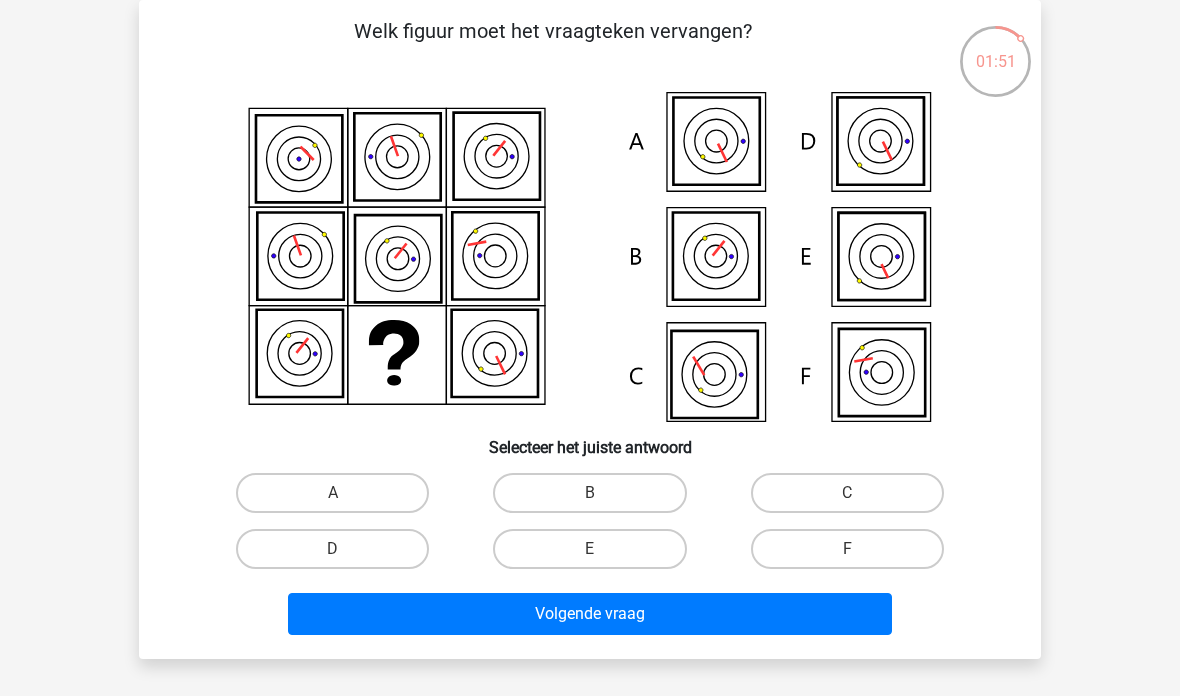 click 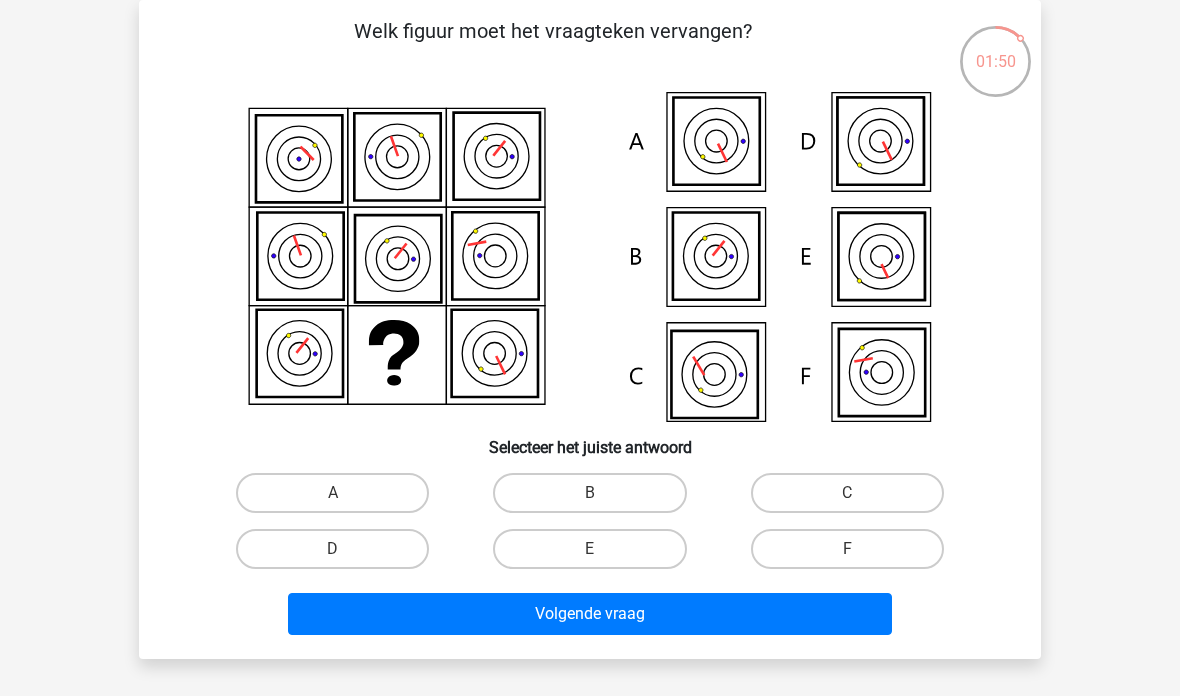 click 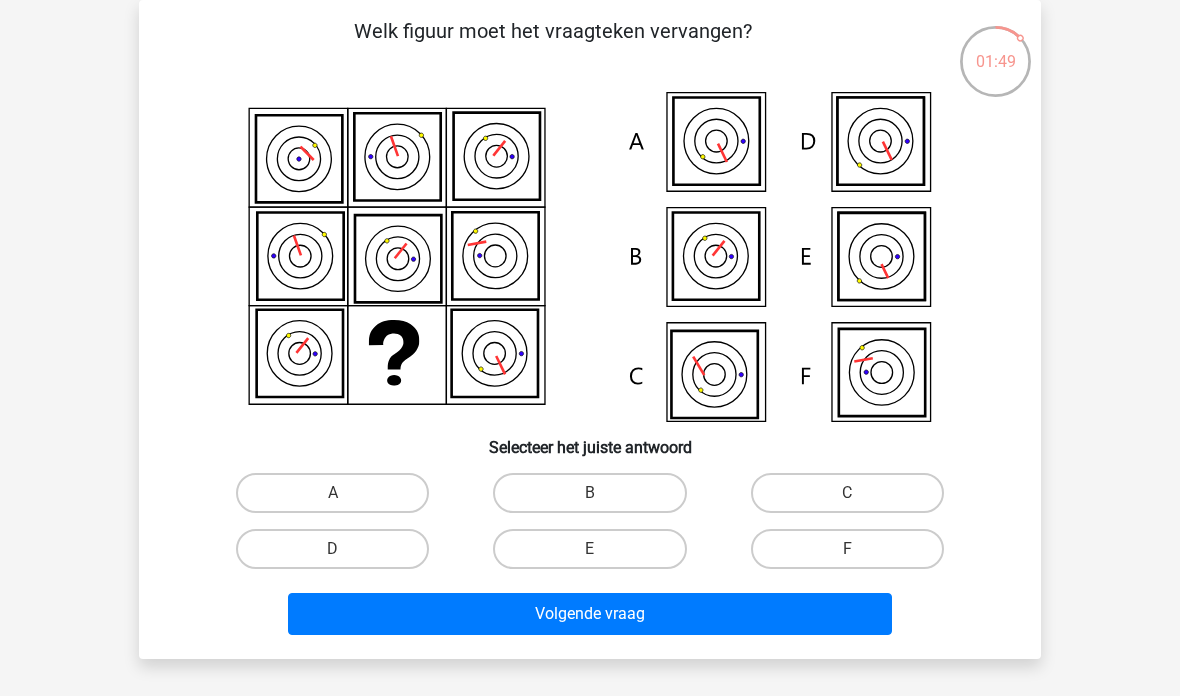click 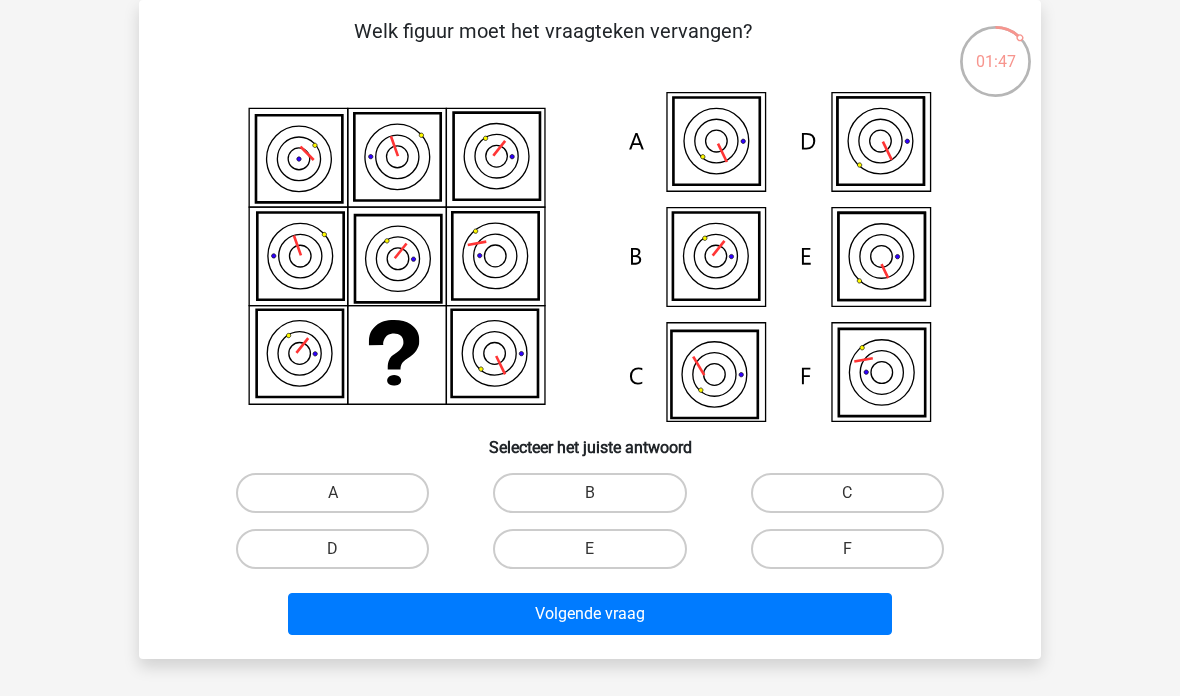 click on "F" at bounding box center (847, 549) 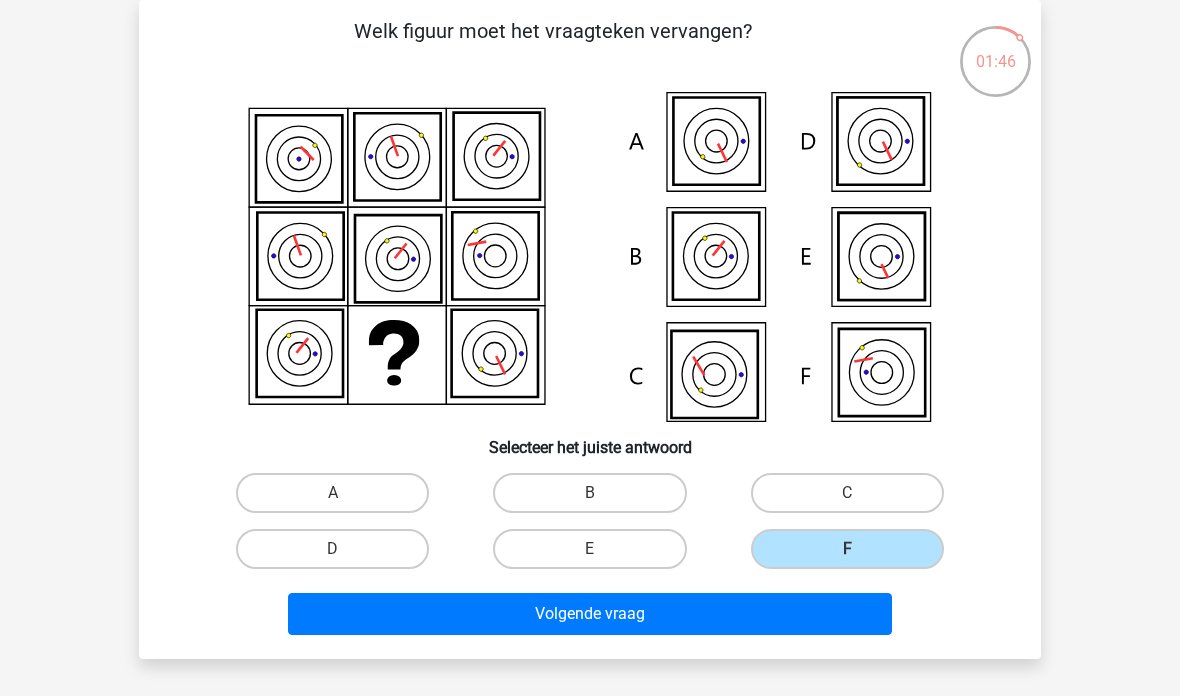 click on "Volgende vraag" at bounding box center (590, 614) 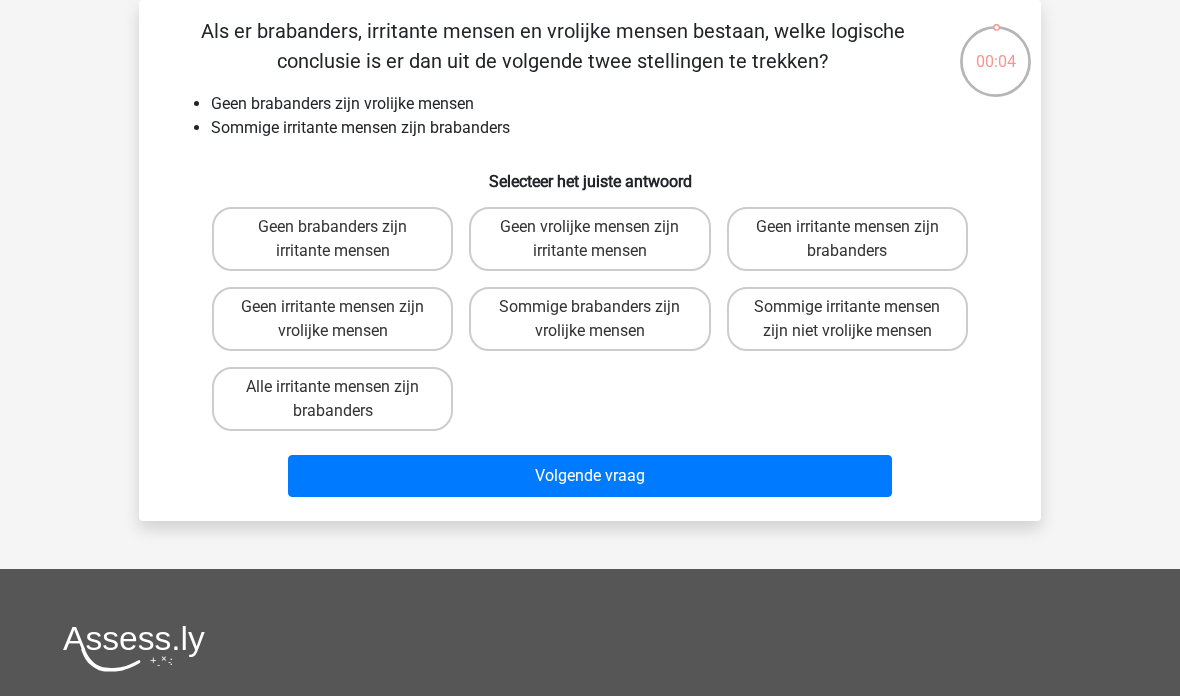 click on "Sommige irritante mensen zijn niet vrolijke mensen" at bounding box center [847, 319] 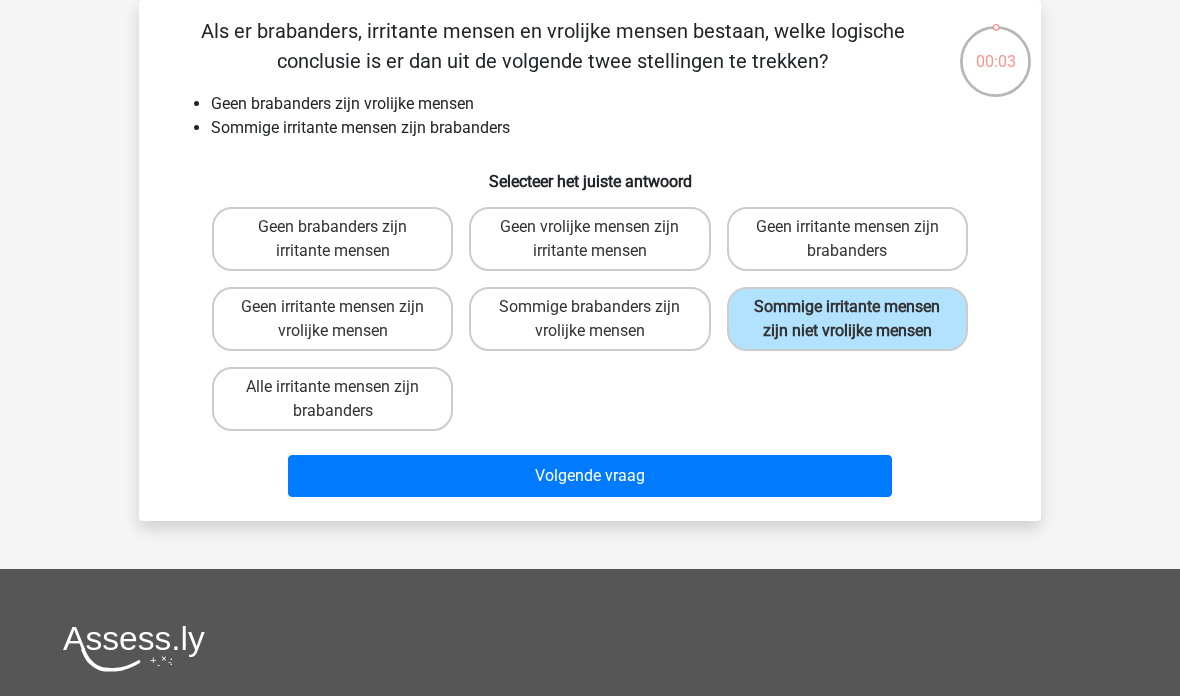 click on "Volgende vraag" at bounding box center [590, 476] 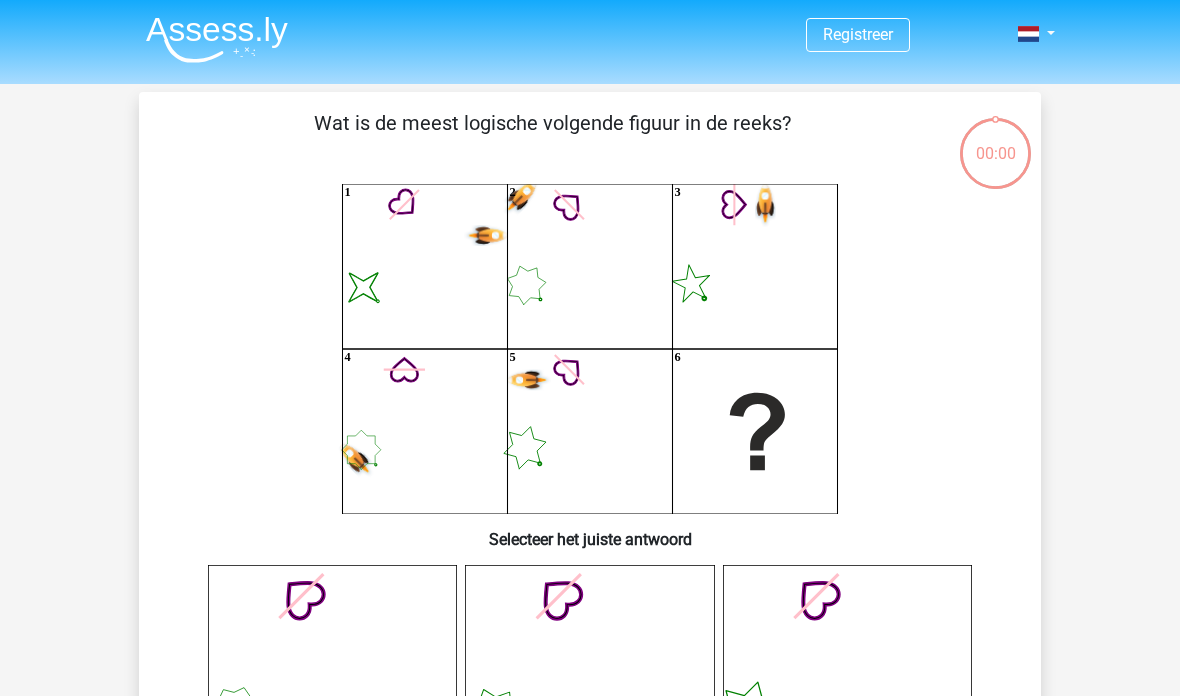 scroll, scrollTop: 172, scrollLeft: 0, axis: vertical 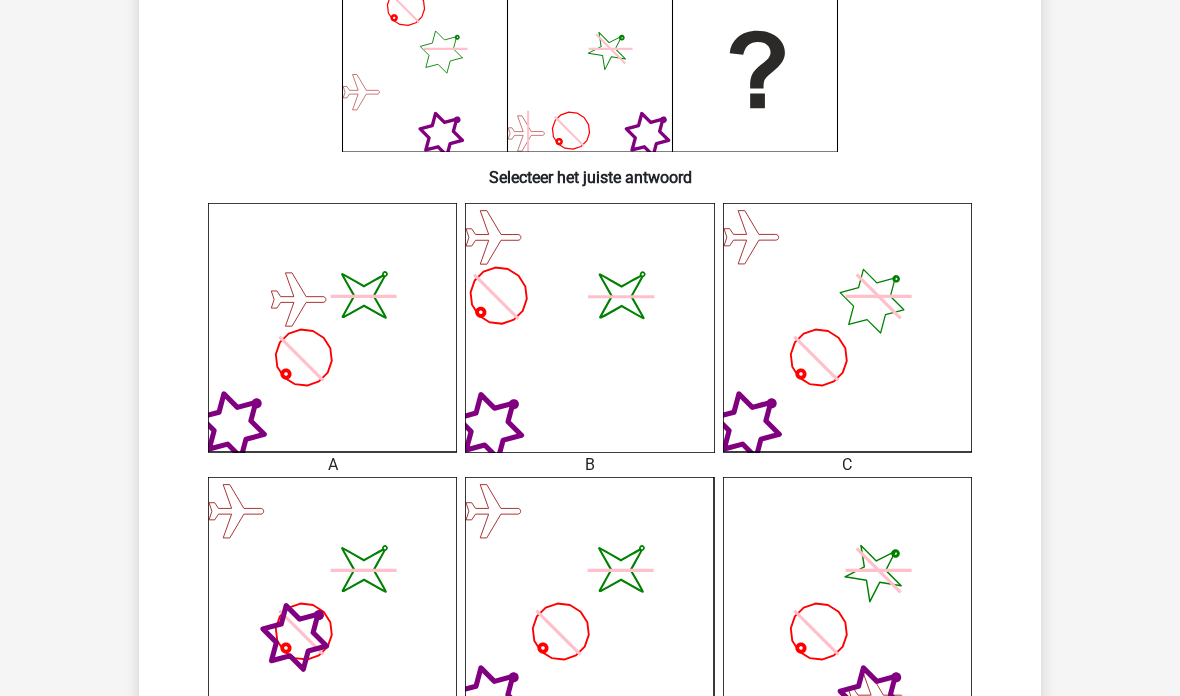 click 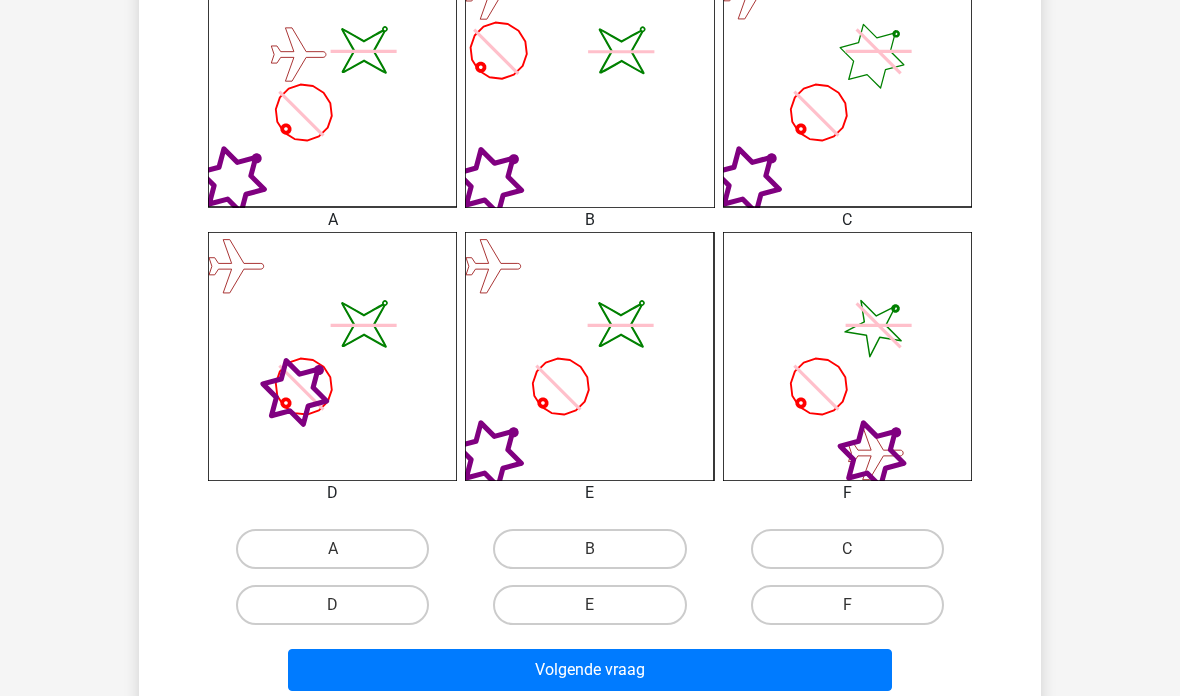 scroll, scrollTop: 607, scrollLeft: 0, axis: vertical 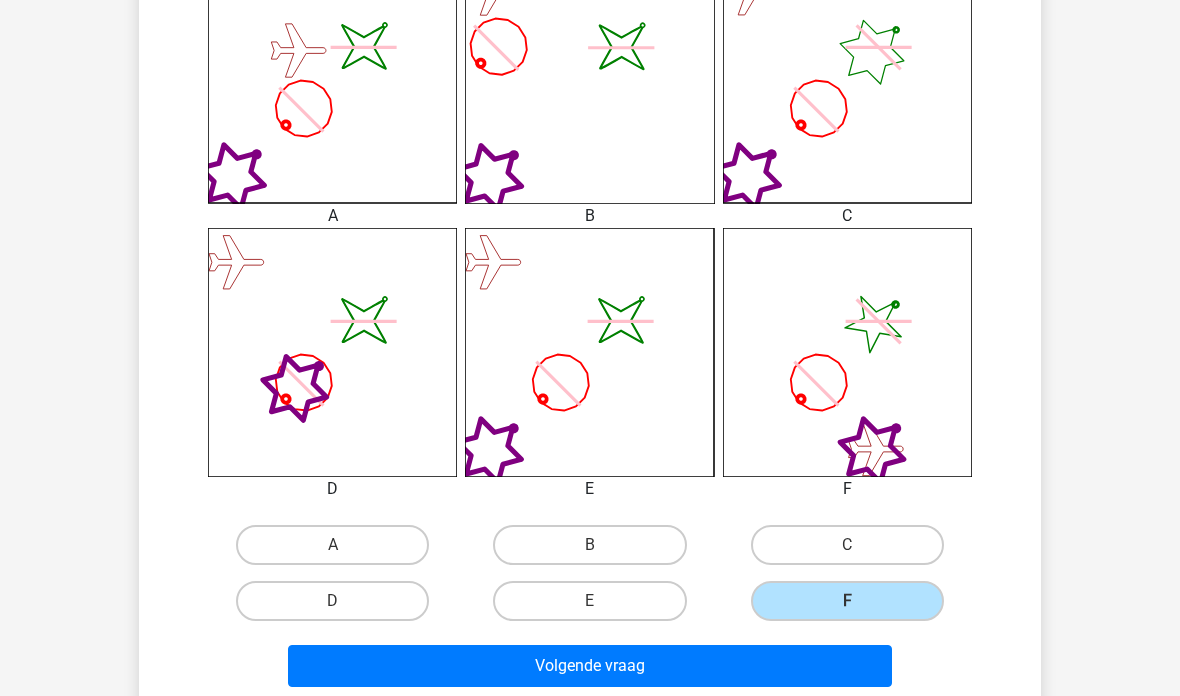 click on "Volgende vraag" at bounding box center [590, 666] 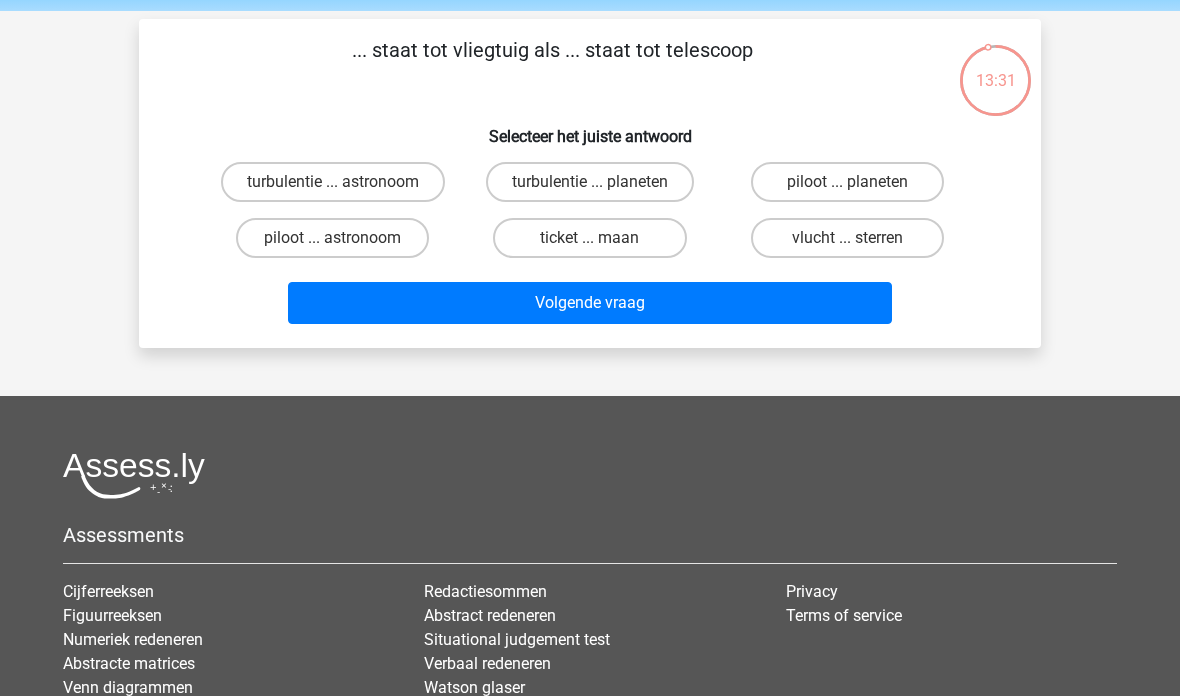 scroll, scrollTop: 0, scrollLeft: 0, axis: both 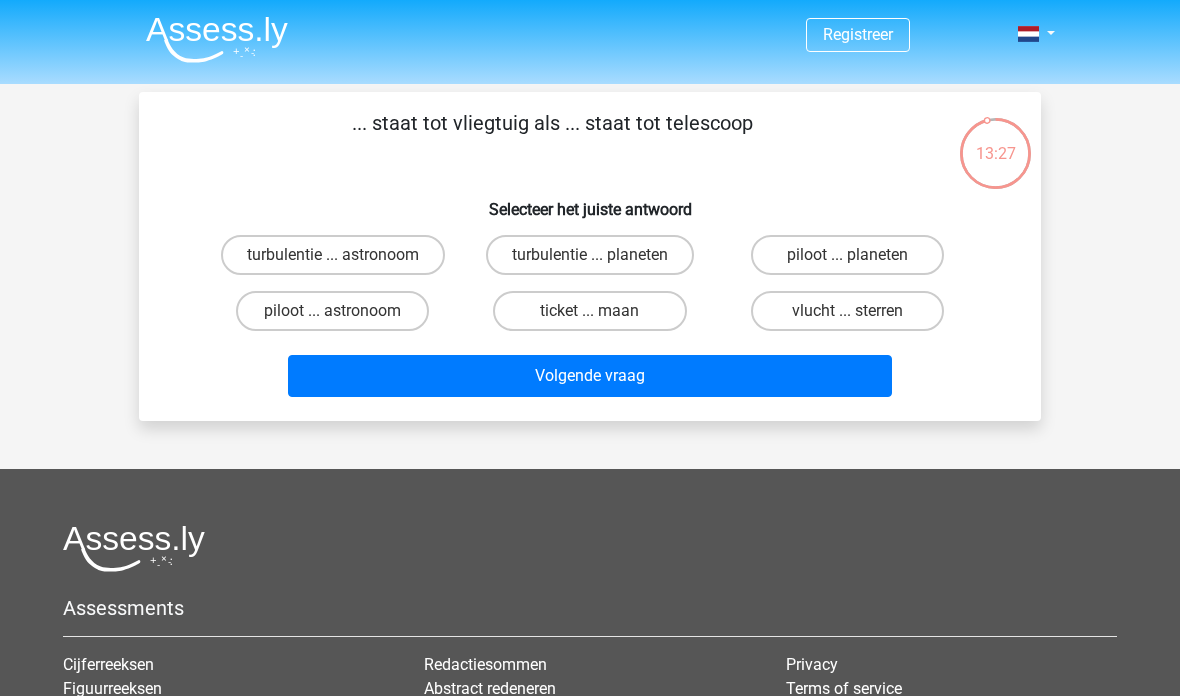 click on "piloot ... astronoom" at bounding box center (332, 311) 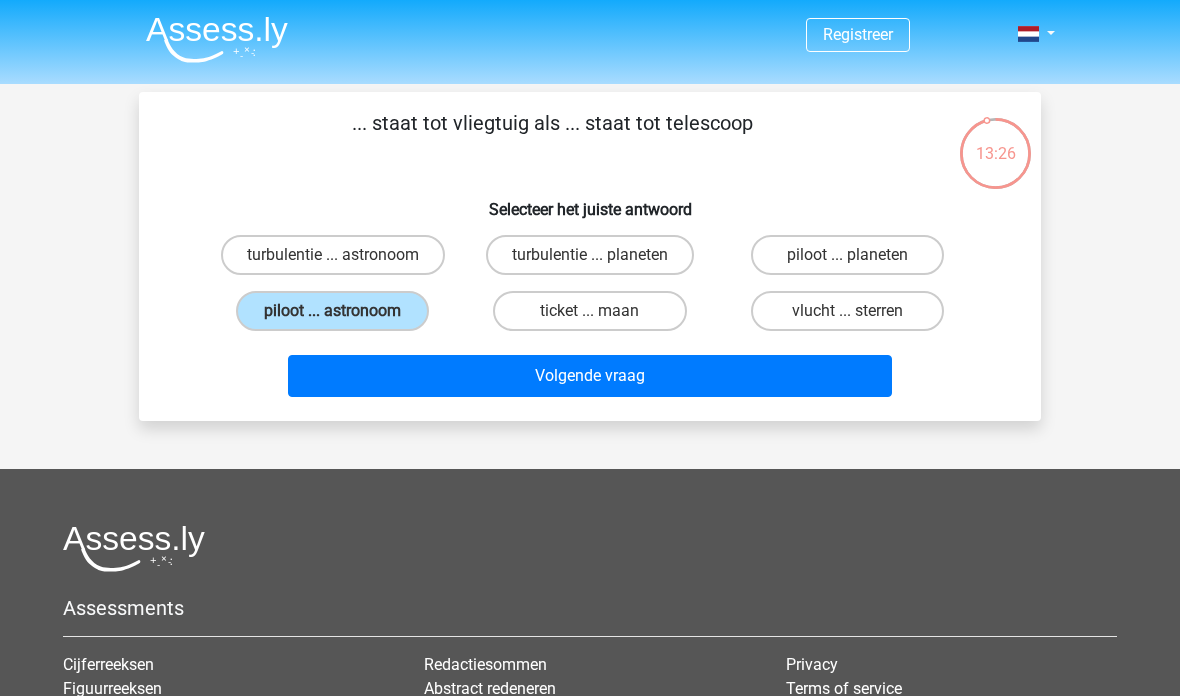 click on "Volgende vraag" at bounding box center (590, 376) 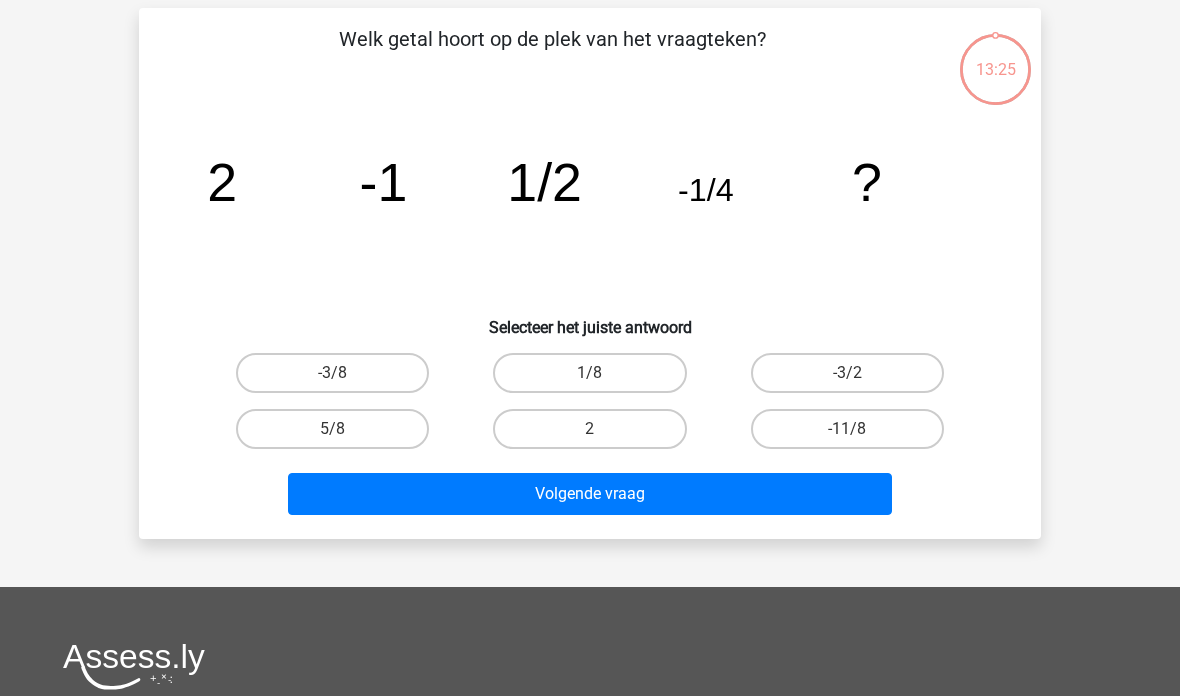 scroll, scrollTop: 92, scrollLeft: 0, axis: vertical 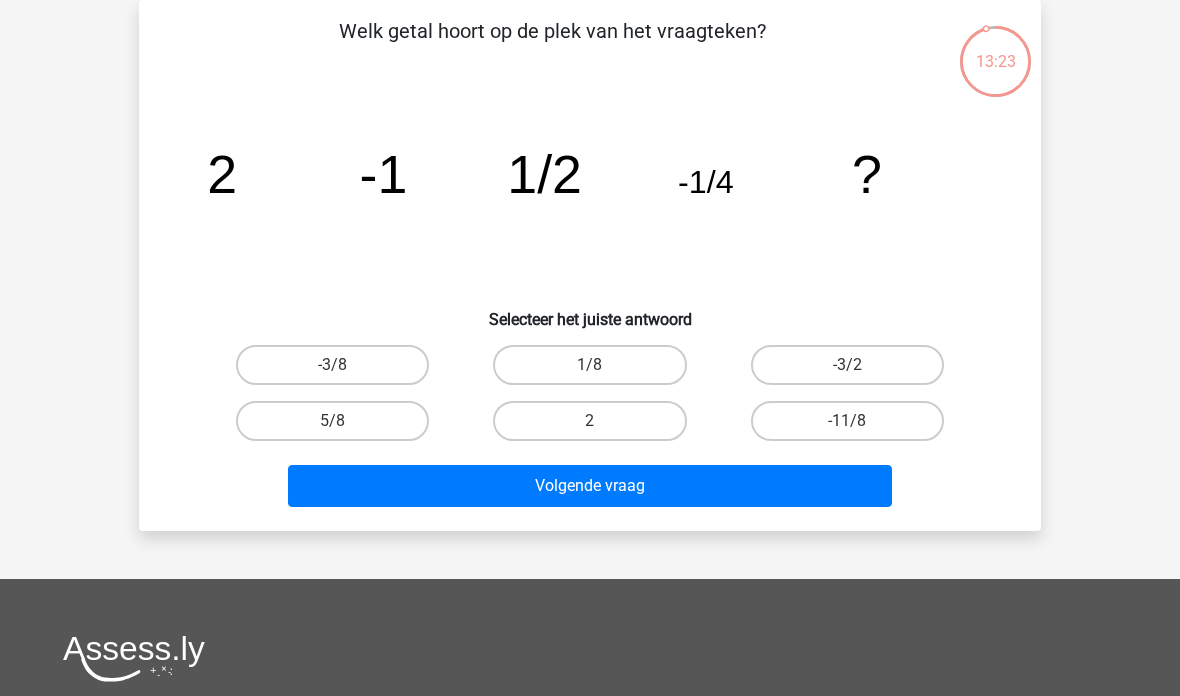 click on "1/8" at bounding box center [589, 365] 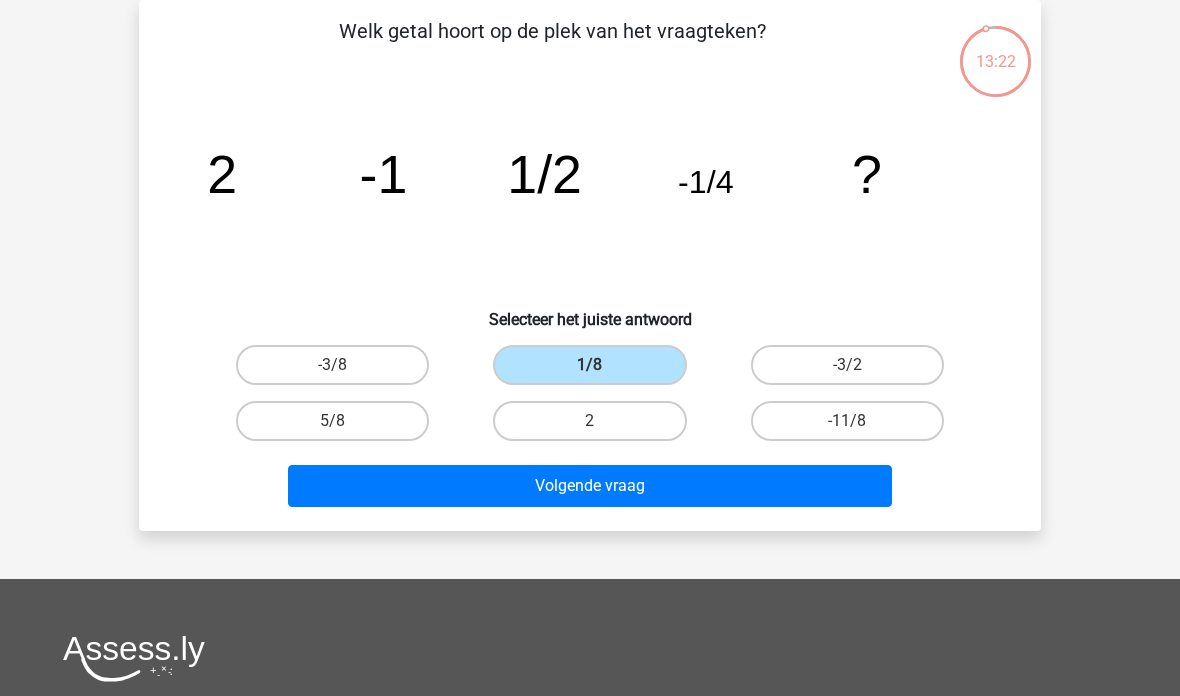 click on "Volgende vraag" at bounding box center [590, 486] 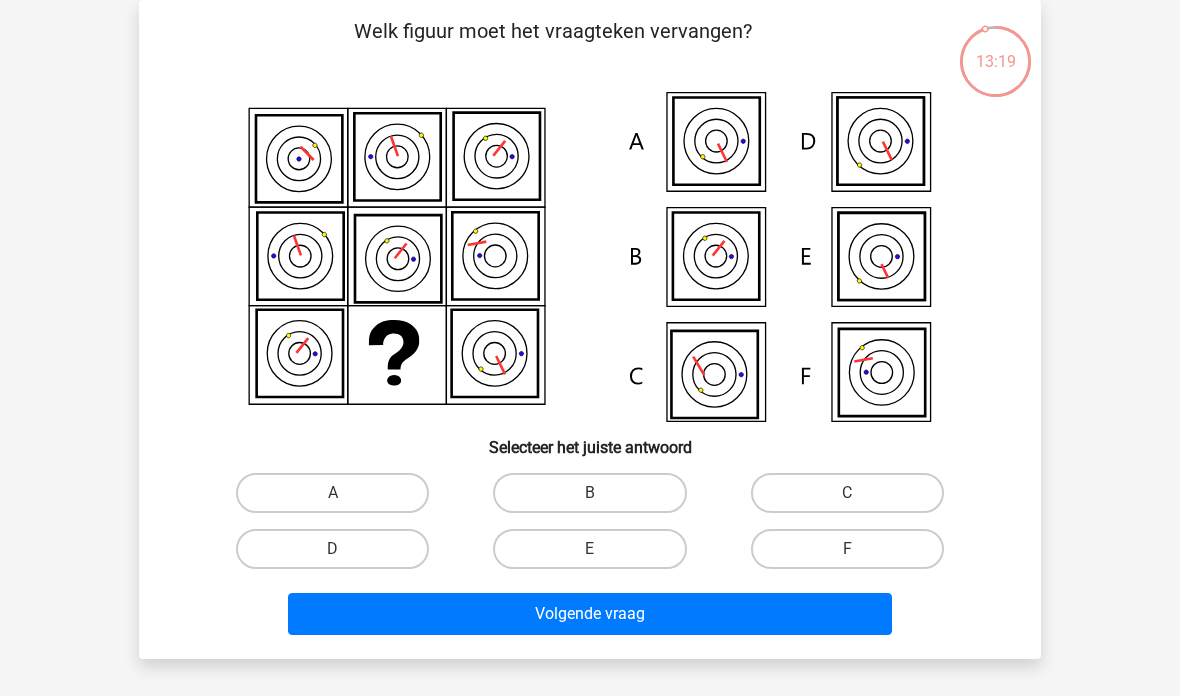 click on "E" at bounding box center (589, 549) 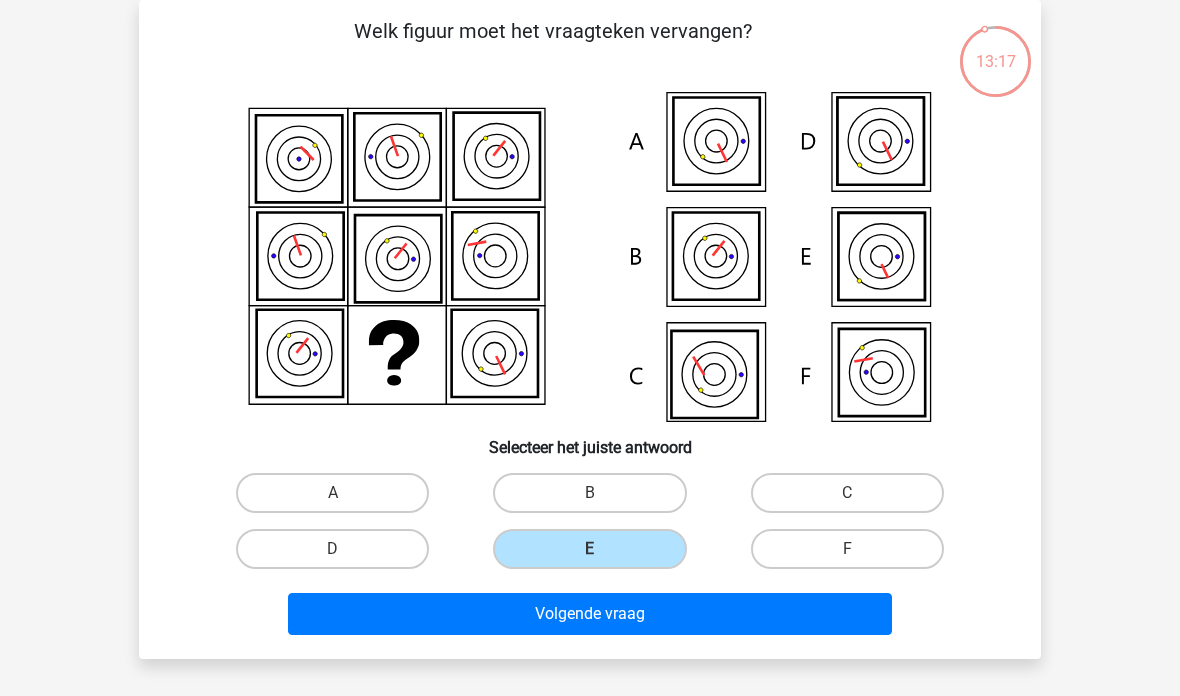 click on "Volgende vraag" at bounding box center (590, 614) 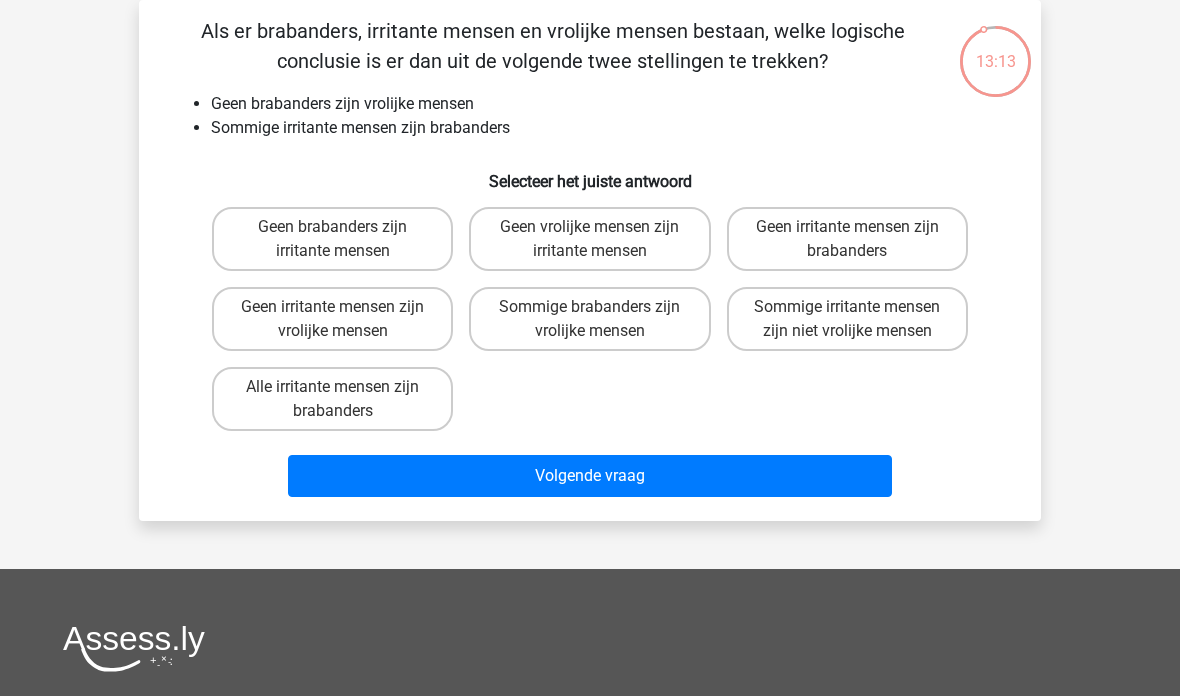 click on "Sommige irritante mensen zijn niet vrolijke mensen" at bounding box center (847, 319) 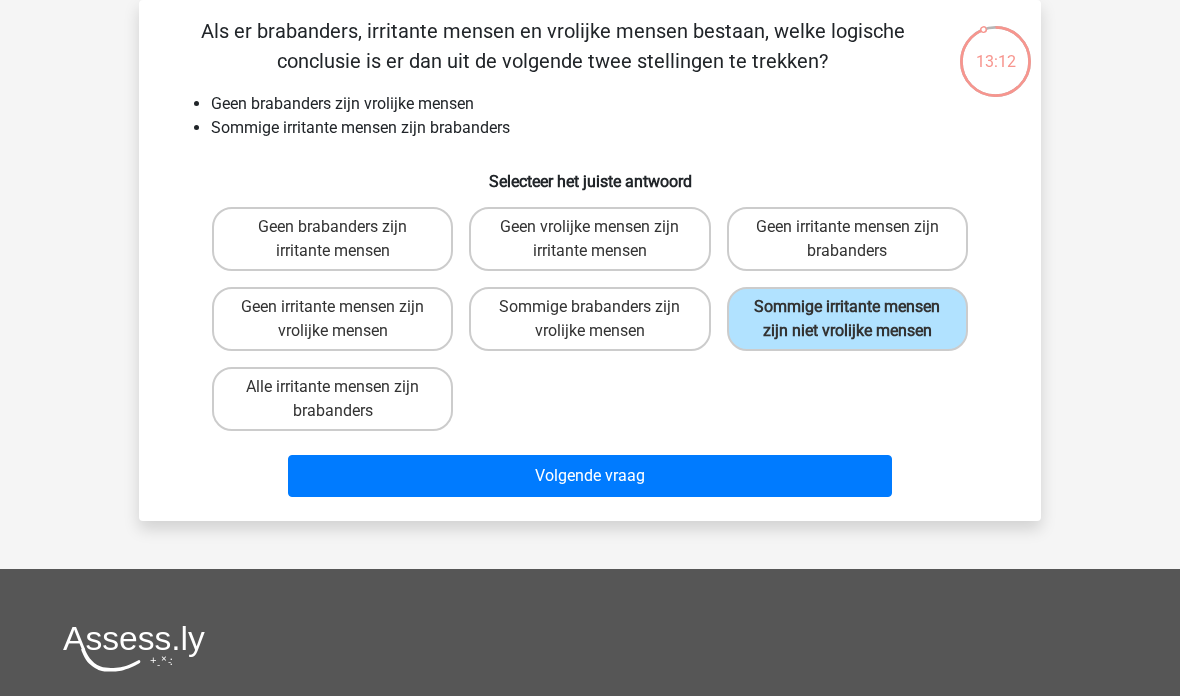click on "Volgende vraag" at bounding box center (590, 476) 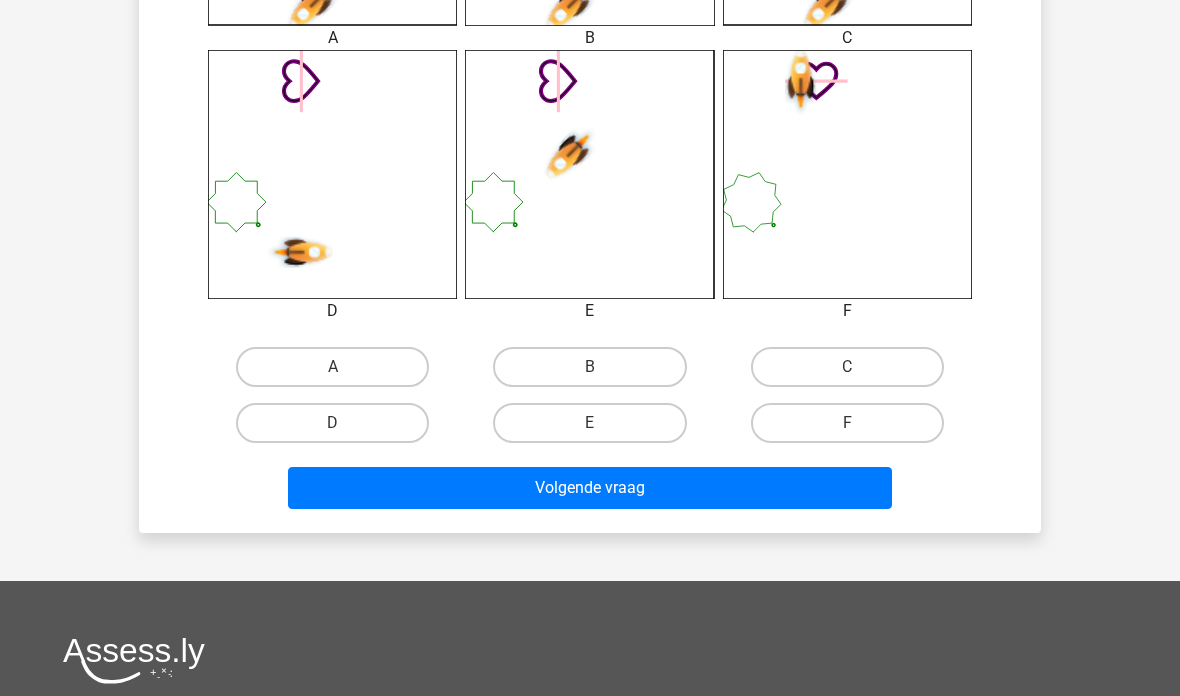 scroll, scrollTop: 789, scrollLeft: 0, axis: vertical 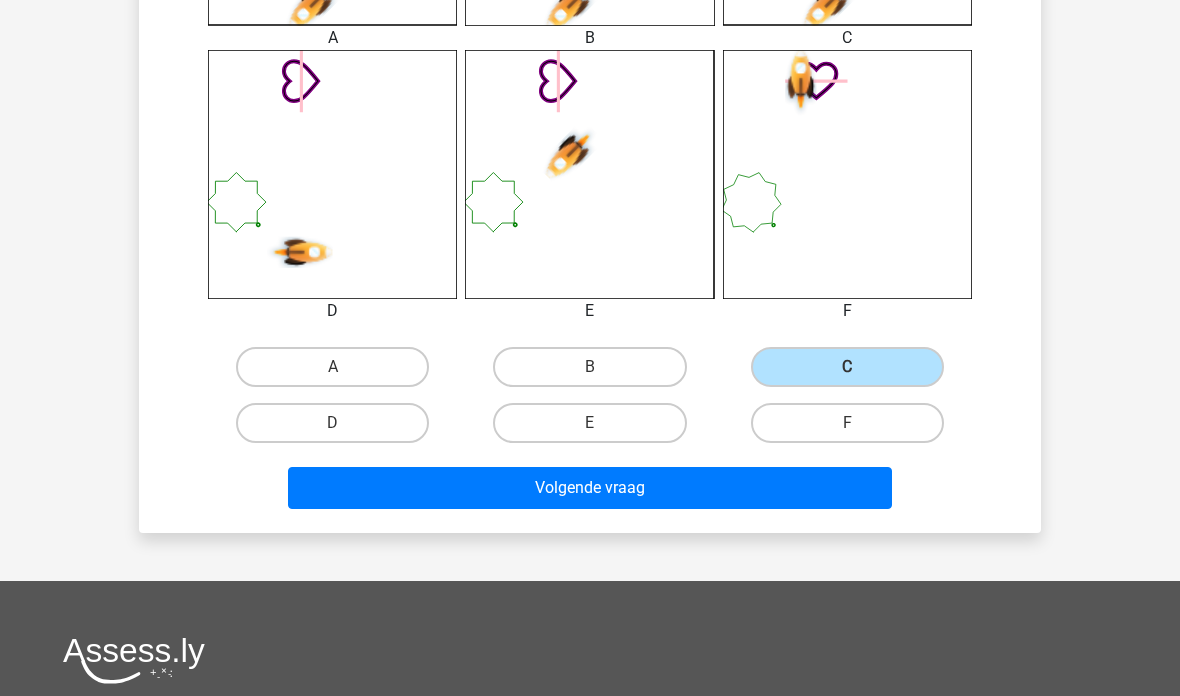 click on "Volgende vraag" at bounding box center [590, 488] 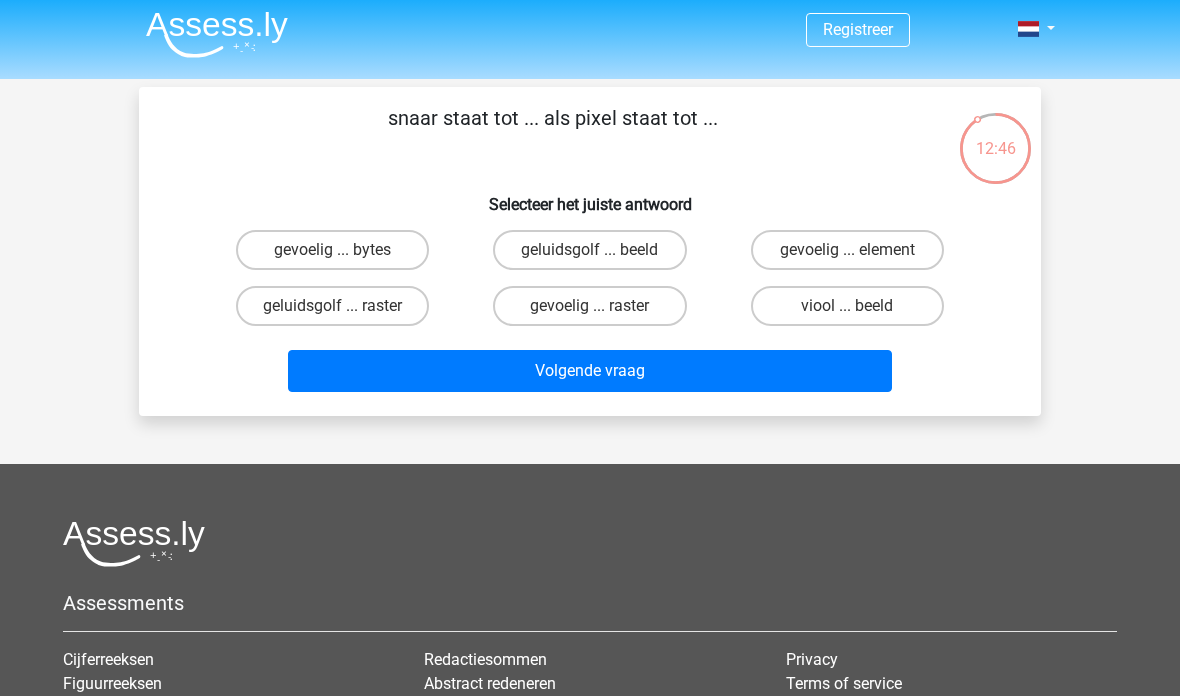 scroll, scrollTop: 0, scrollLeft: 0, axis: both 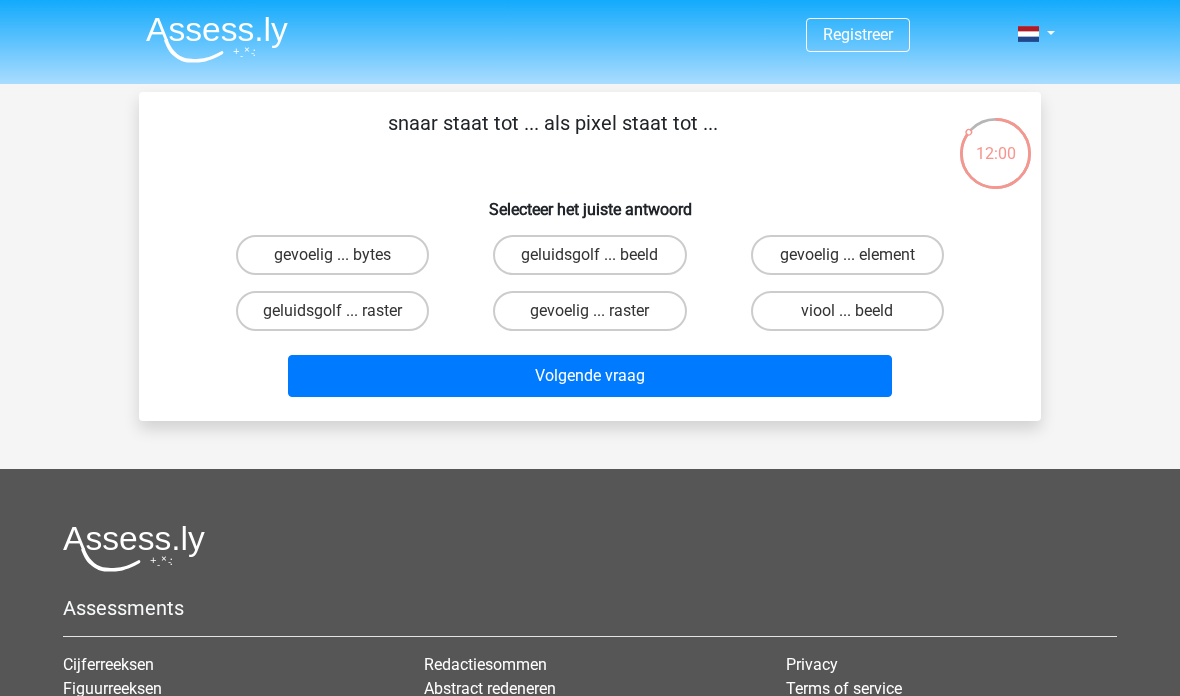 click on "viool ... beeld" at bounding box center (847, 311) 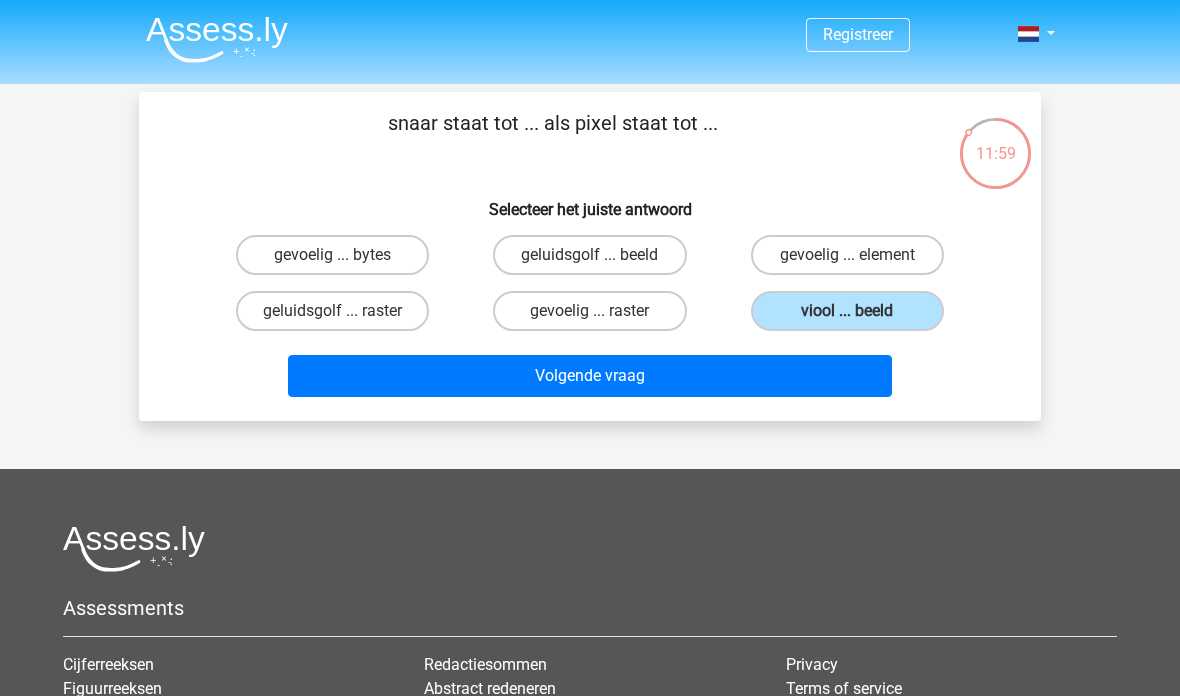 click on "Volgende vraag" at bounding box center (590, 376) 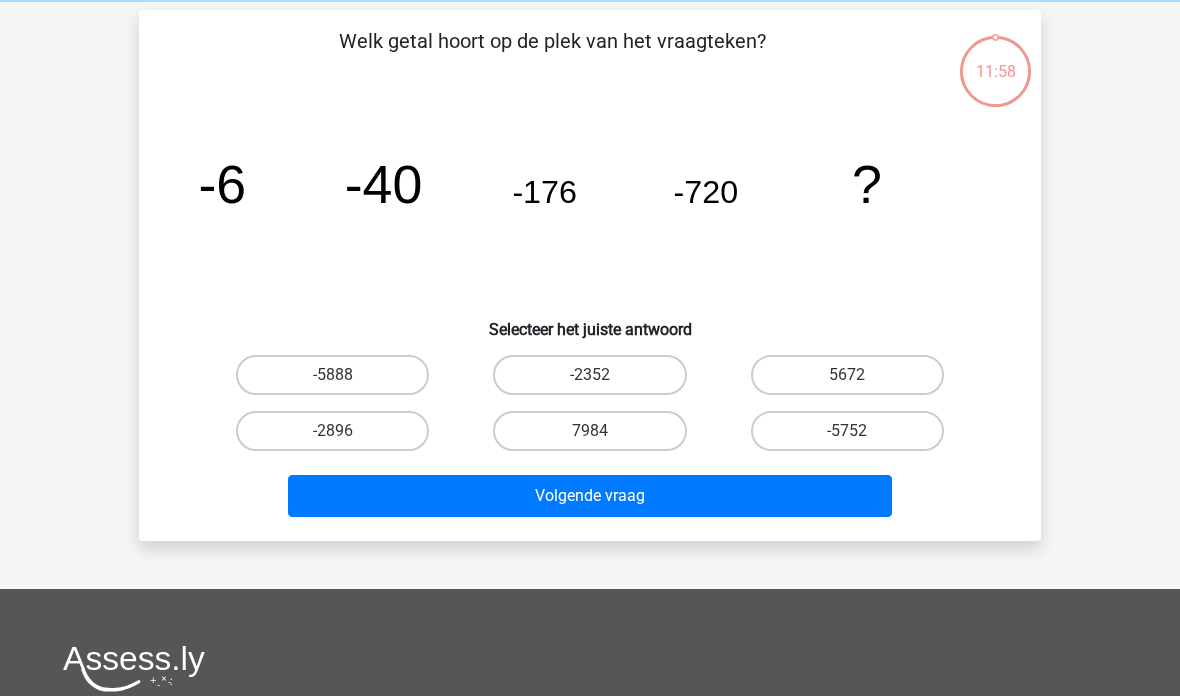 scroll, scrollTop: 92, scrollLeft: 0, axis: vertical 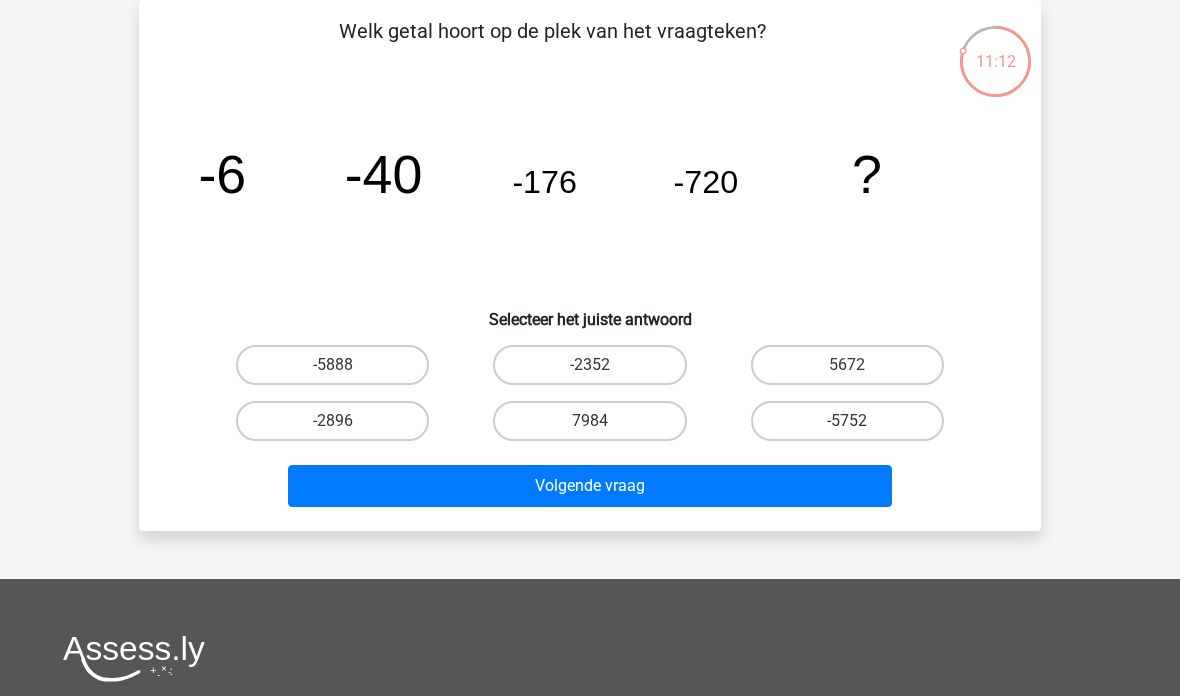 click on "-2896" at bounding box center [332, 421] 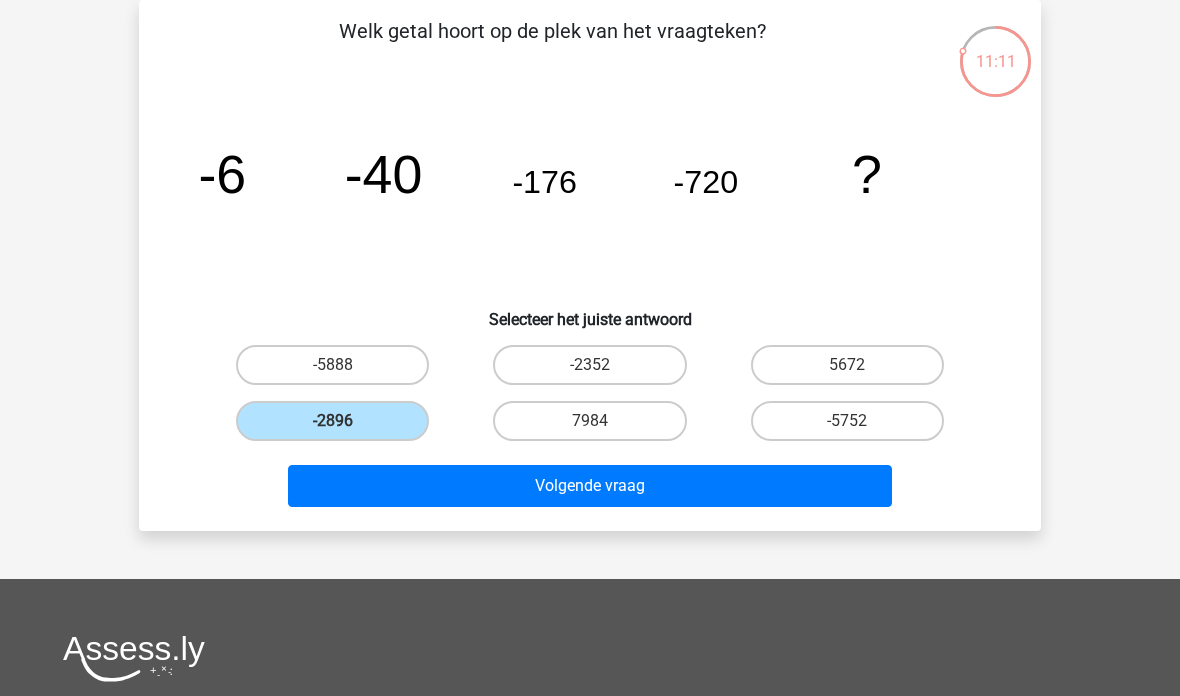 click on "Volgende vraag" at bounding box center (590, 486) 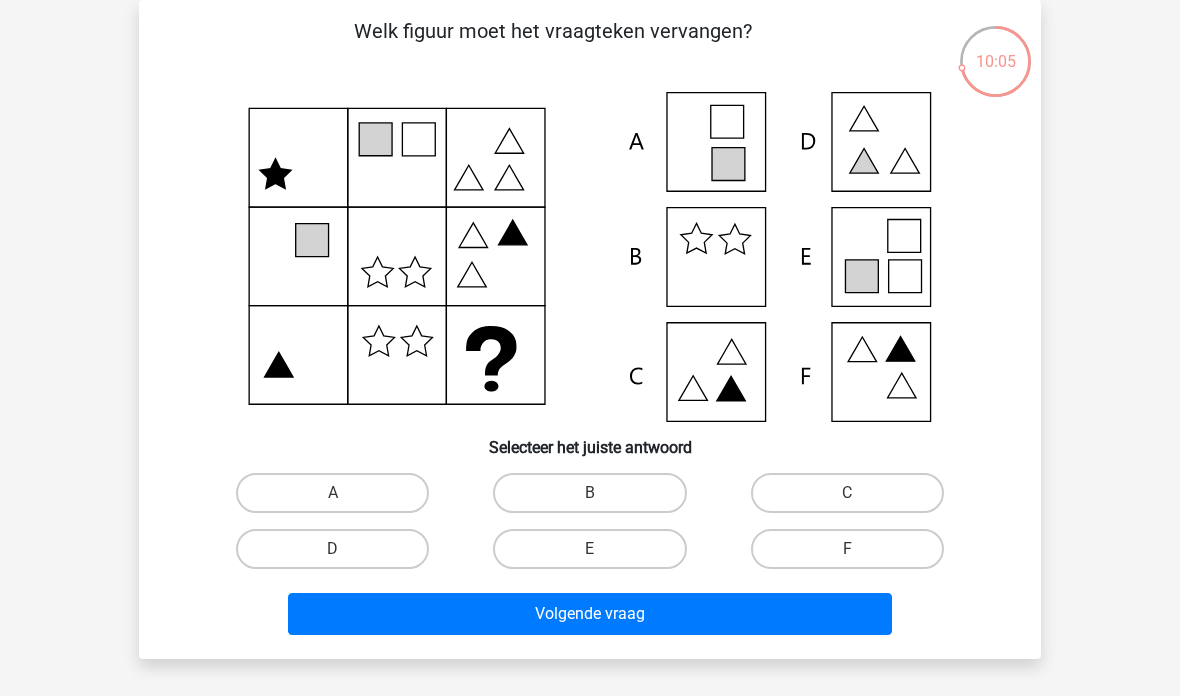 click 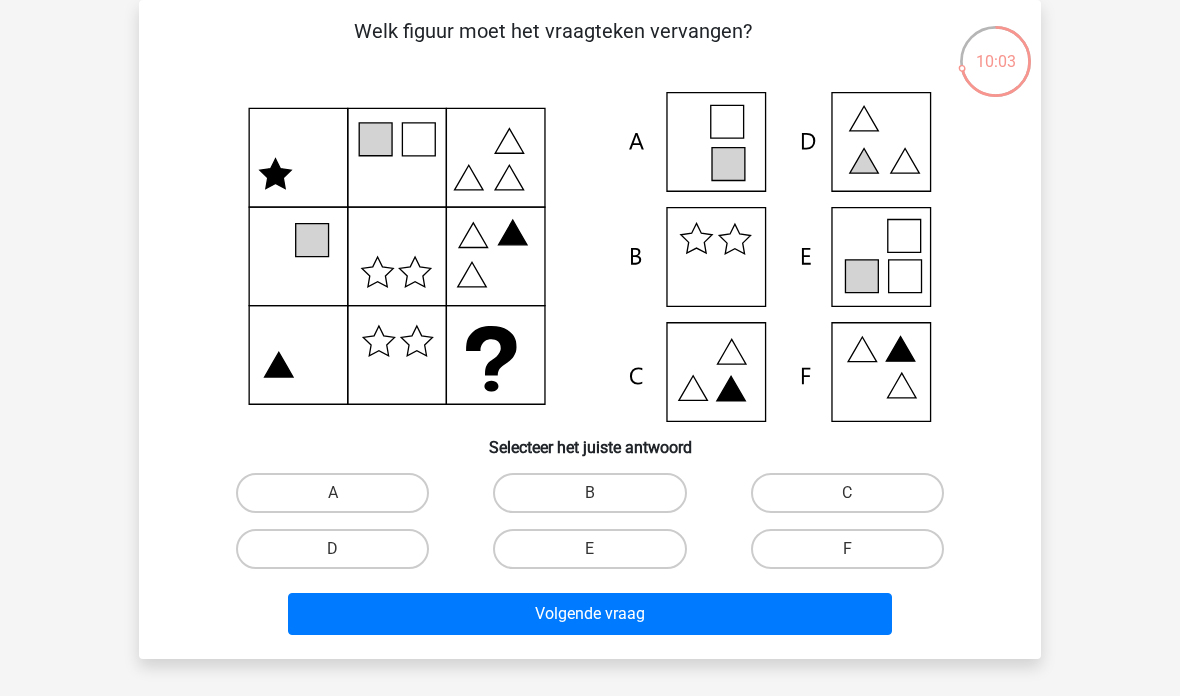 click on "D" at bounding box center (332, 549) 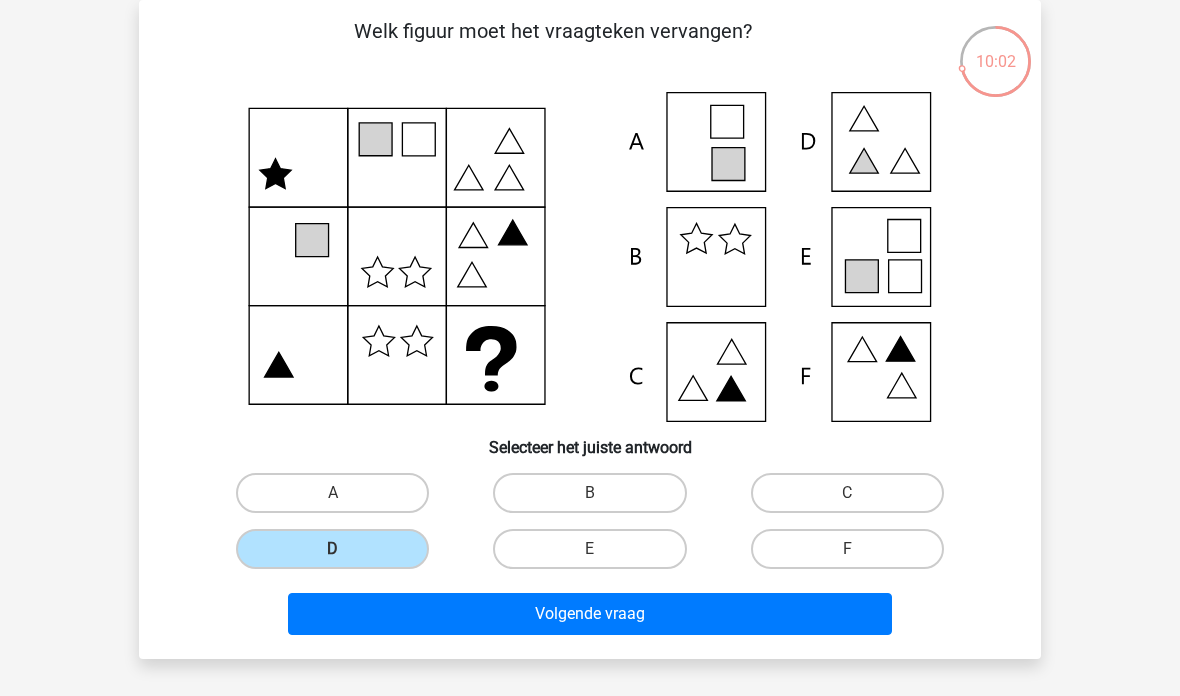 click on "Volgende vraag" at bounding box center (590, 614) 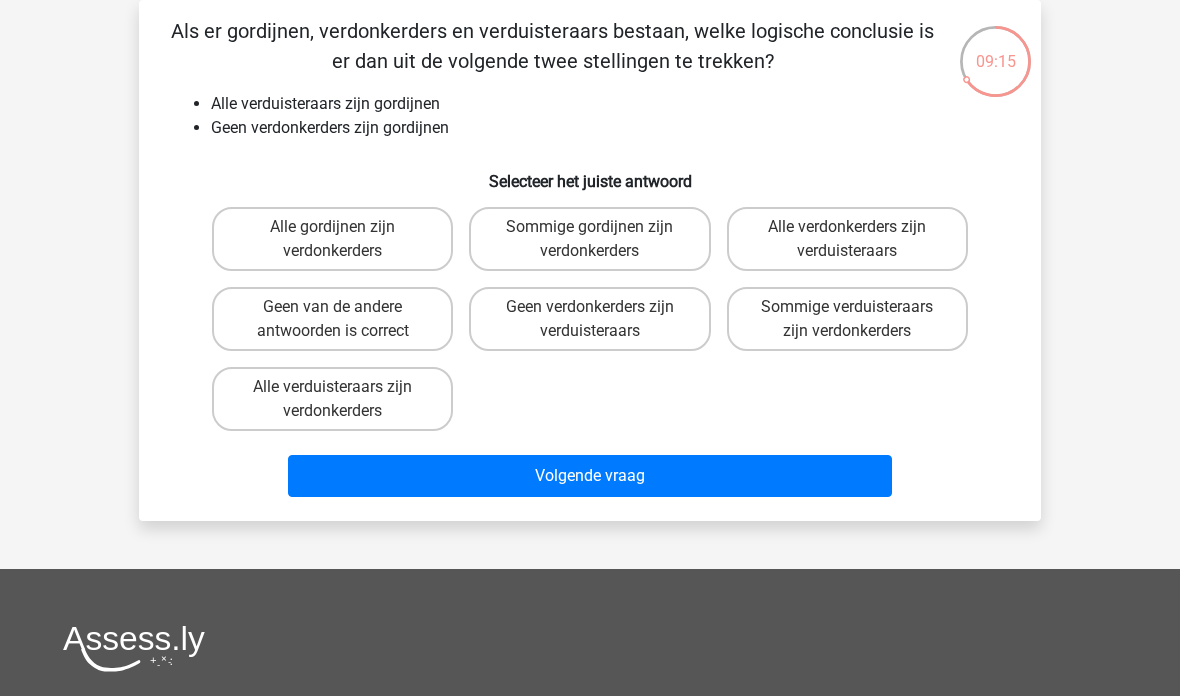 click on "Geen van de andere antwoorden is correct" at bounding box center (332, 319) 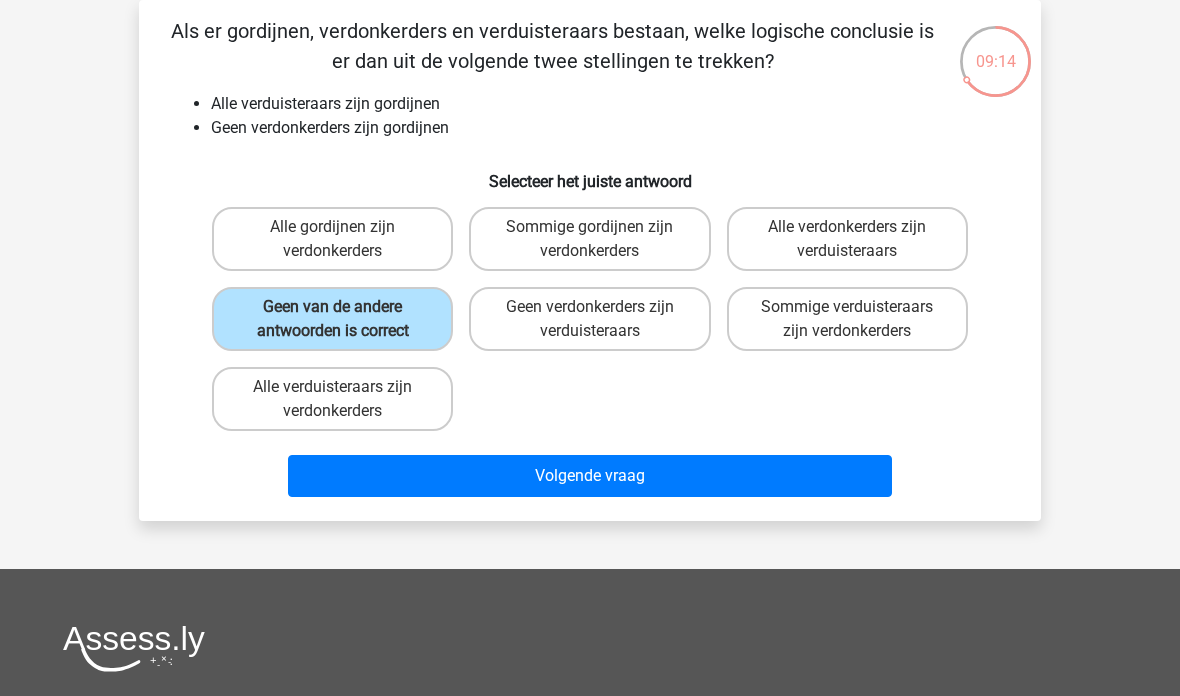 click on "Volgende vraag" at bounding box center (590, 476) 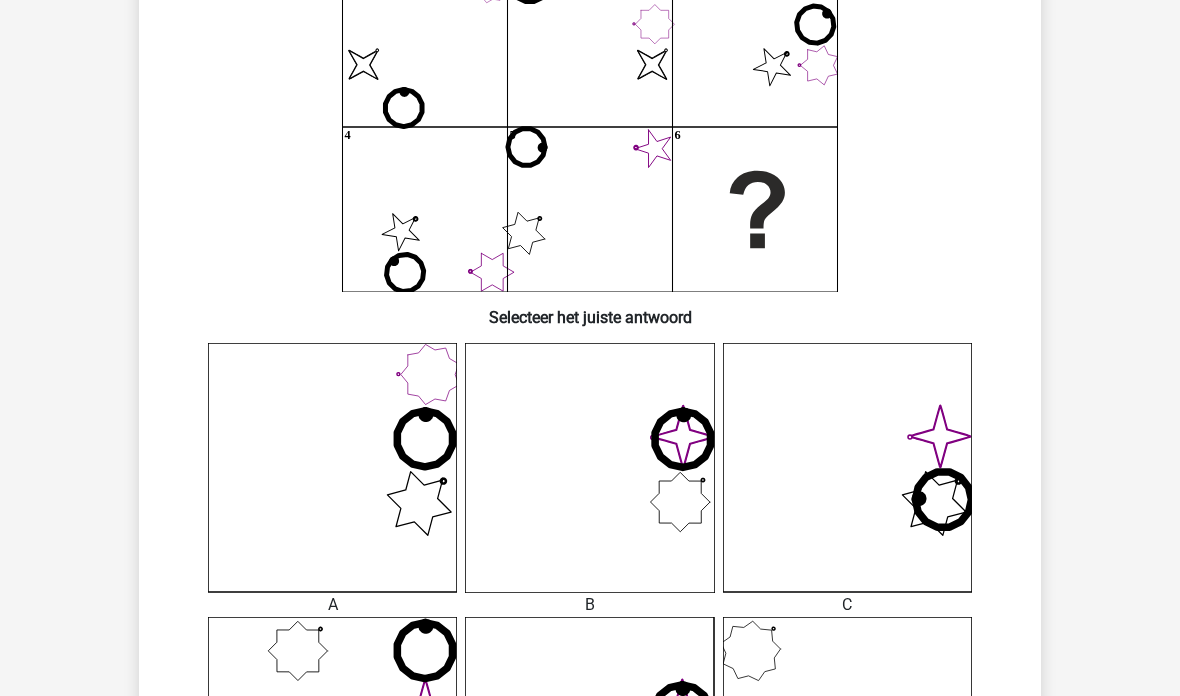 scroll, scrollTop: 220, scrollLeft: 0, axis: vertical 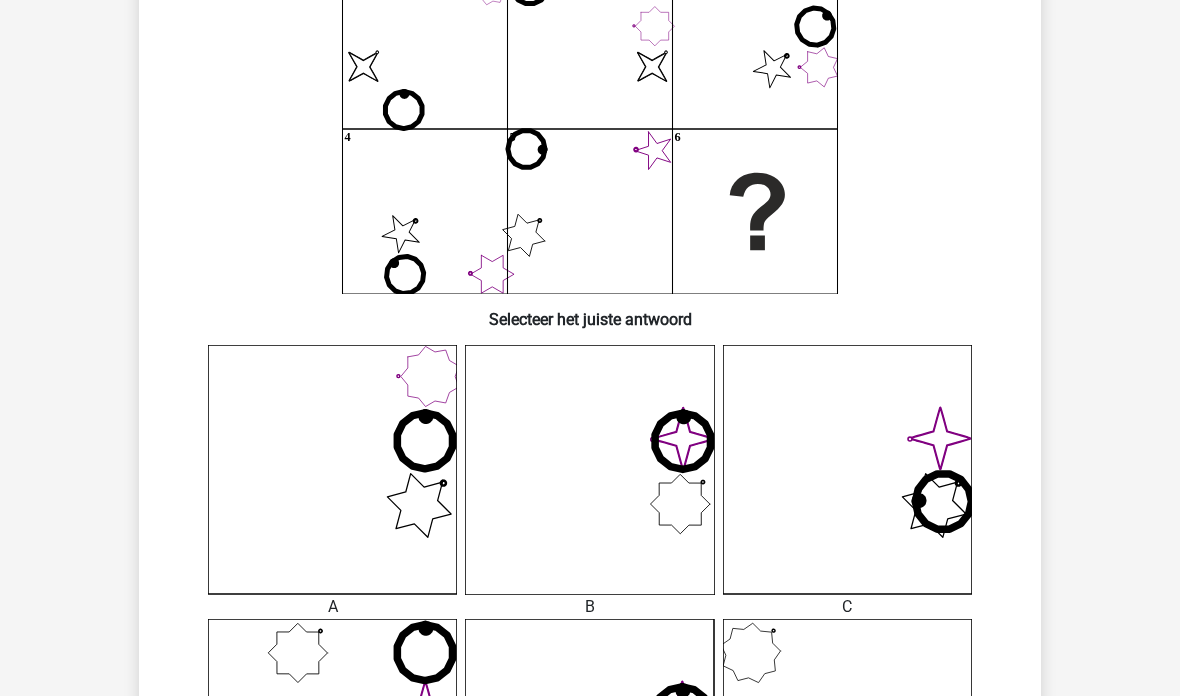 click 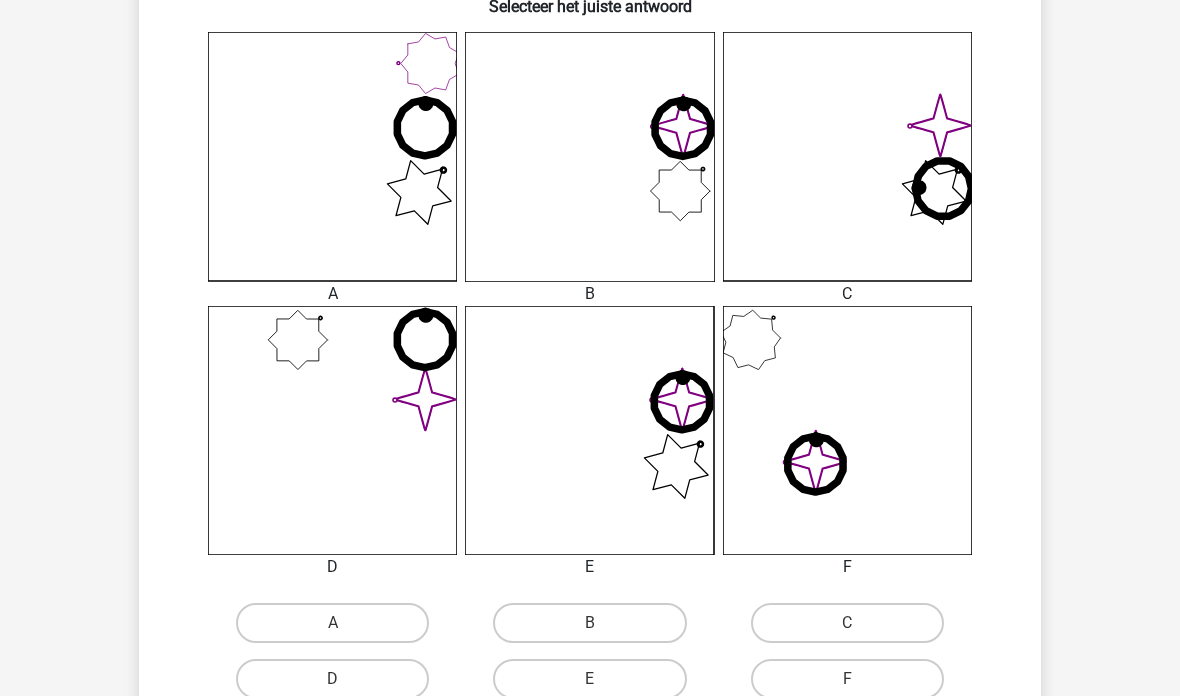 scroll, scrollTop: 534, scrollLeft: 0, axis: vertical 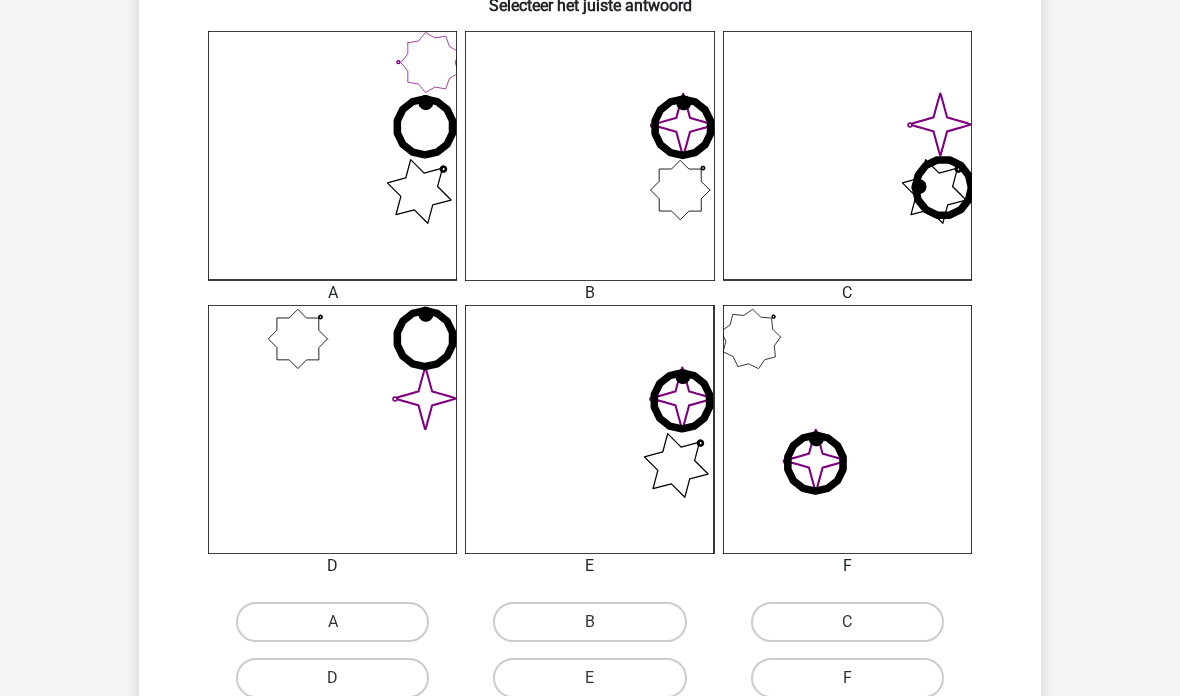 click on "A" at bounding box center (332, 622) 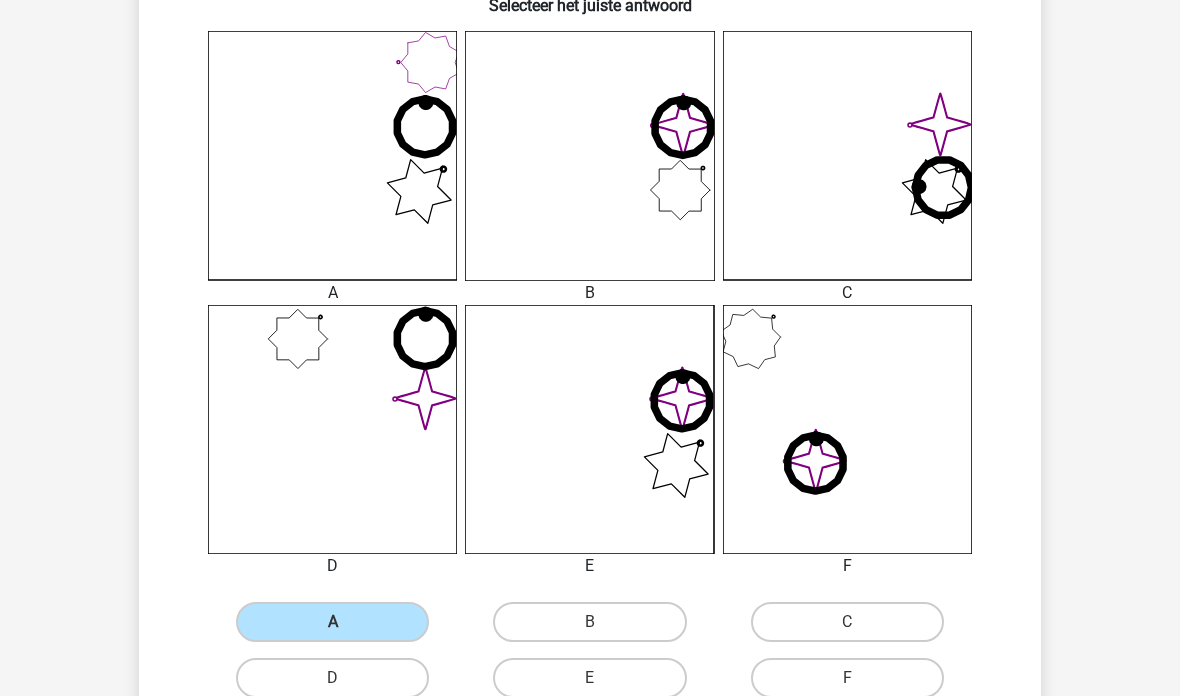 click on "Volgende vraag" at bounding box center (590, 743) 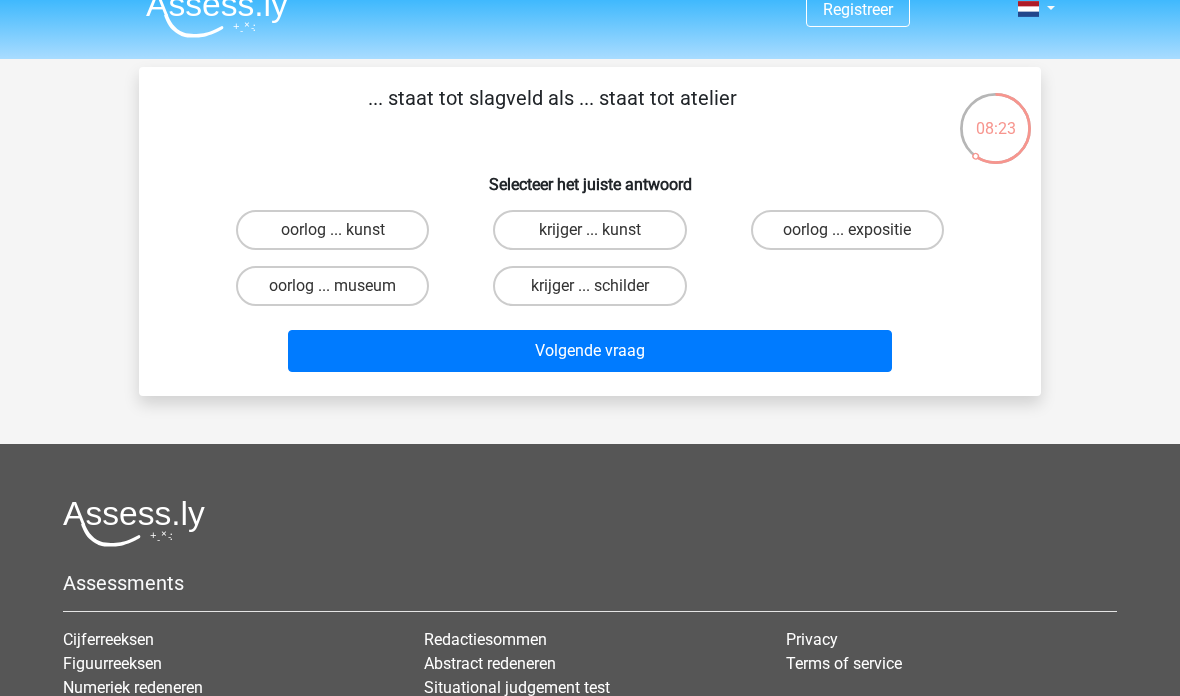 scroll, scrollTop: 0, scrollLeft: 0, axis: both 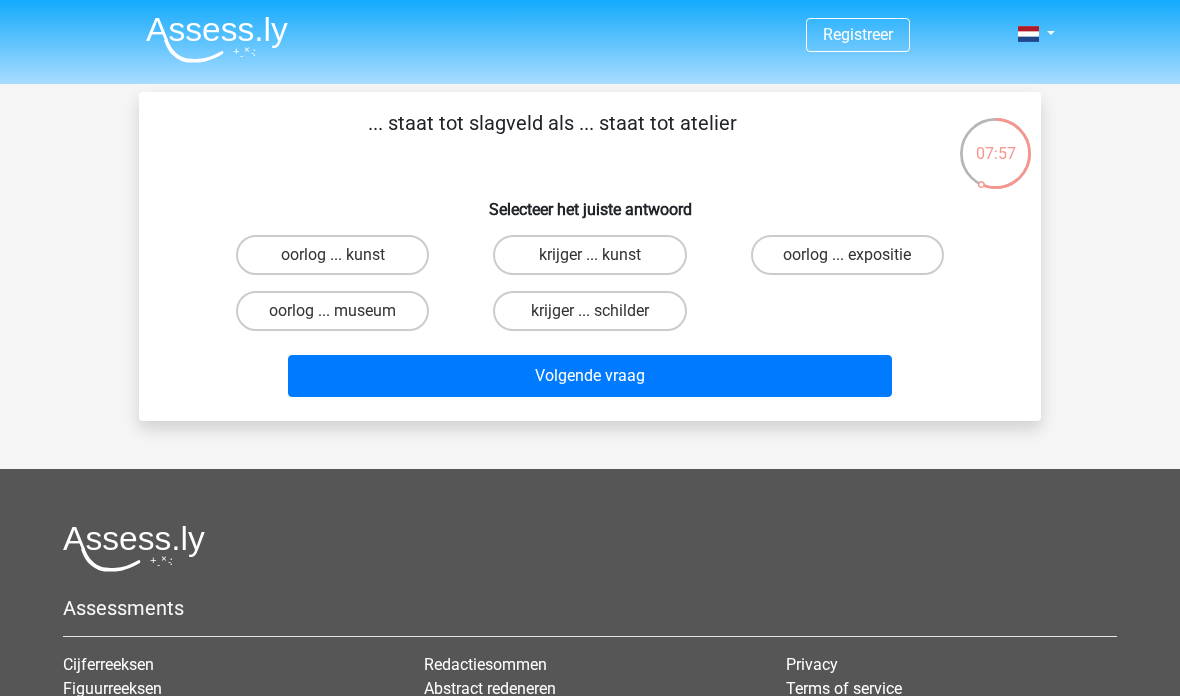 click on "krijger ... schilder" at bounding box center [596, 317] 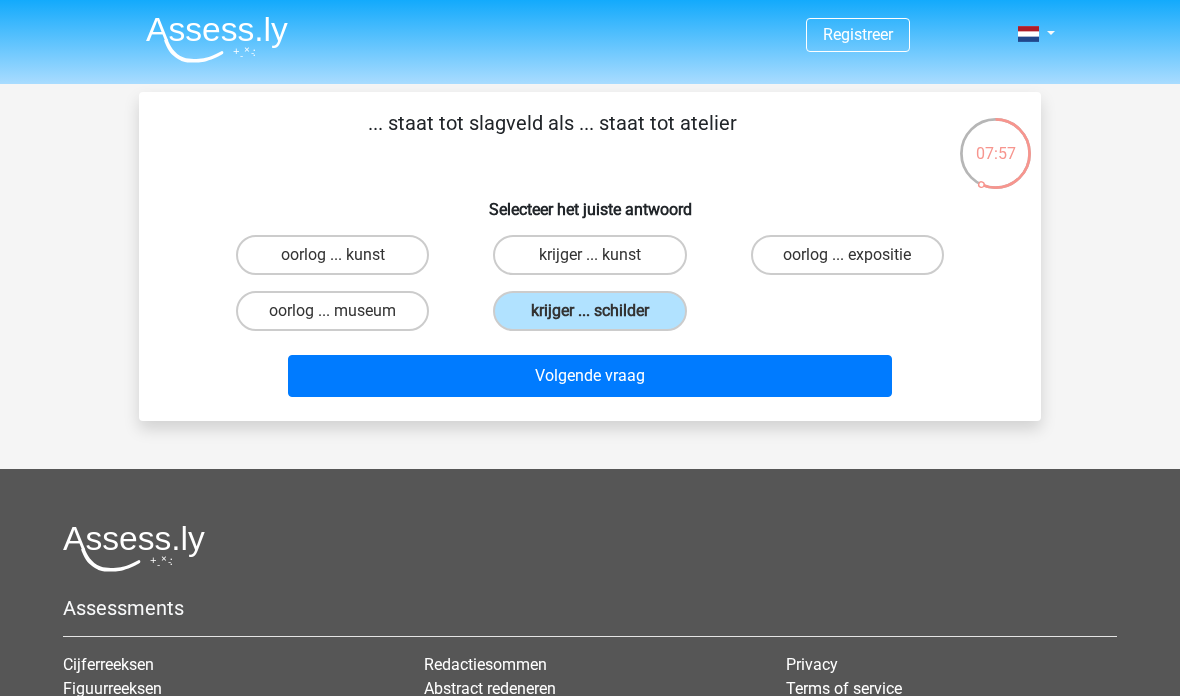 click on "Volgende vraag" at bounding box center [590, 376] 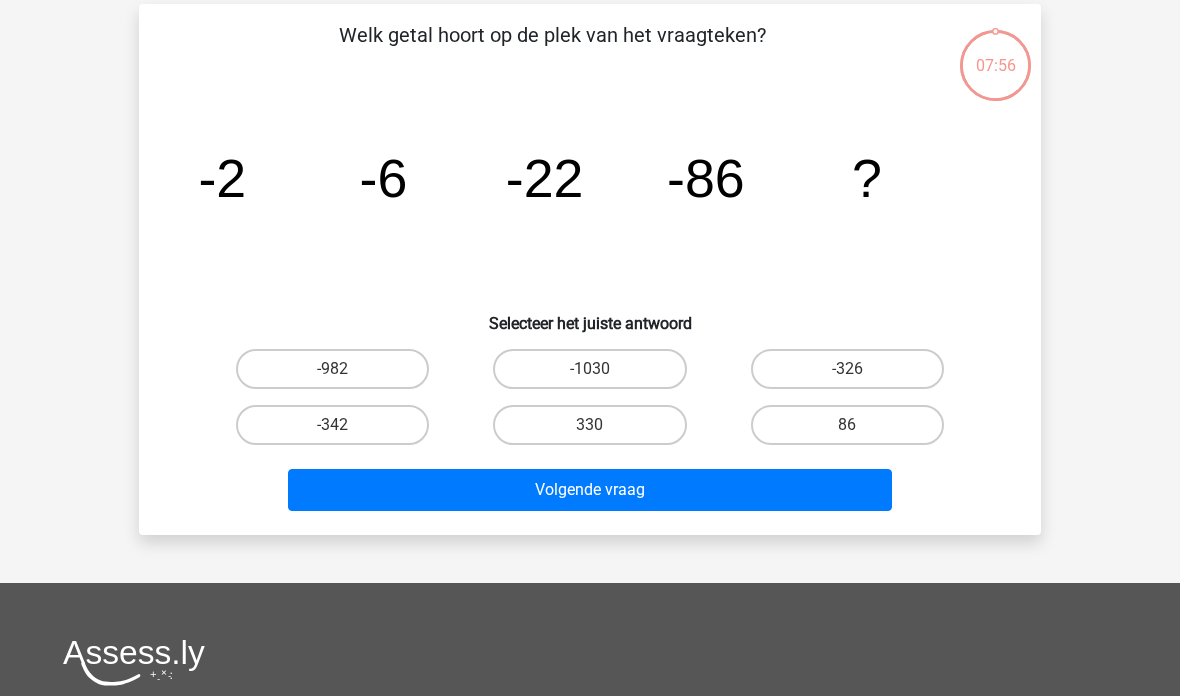 scroll, scrollTop: 92, scrollLeft: 0, axis: vertical 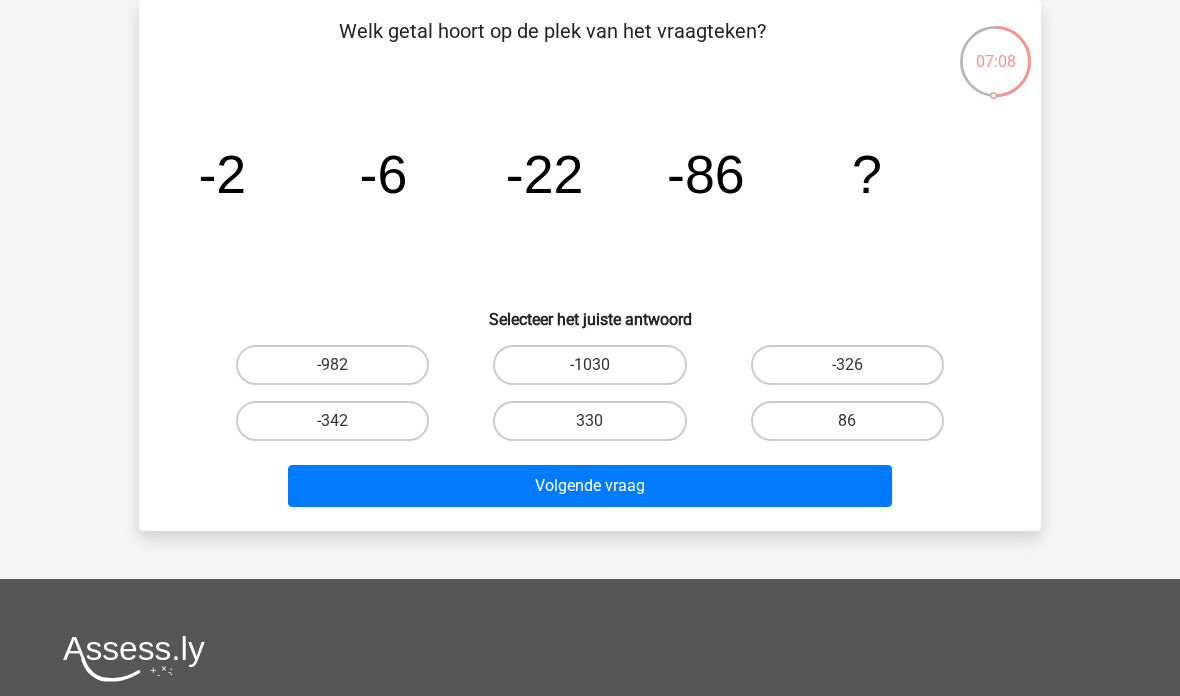 click on "-342" at bounding box center (332, 421) 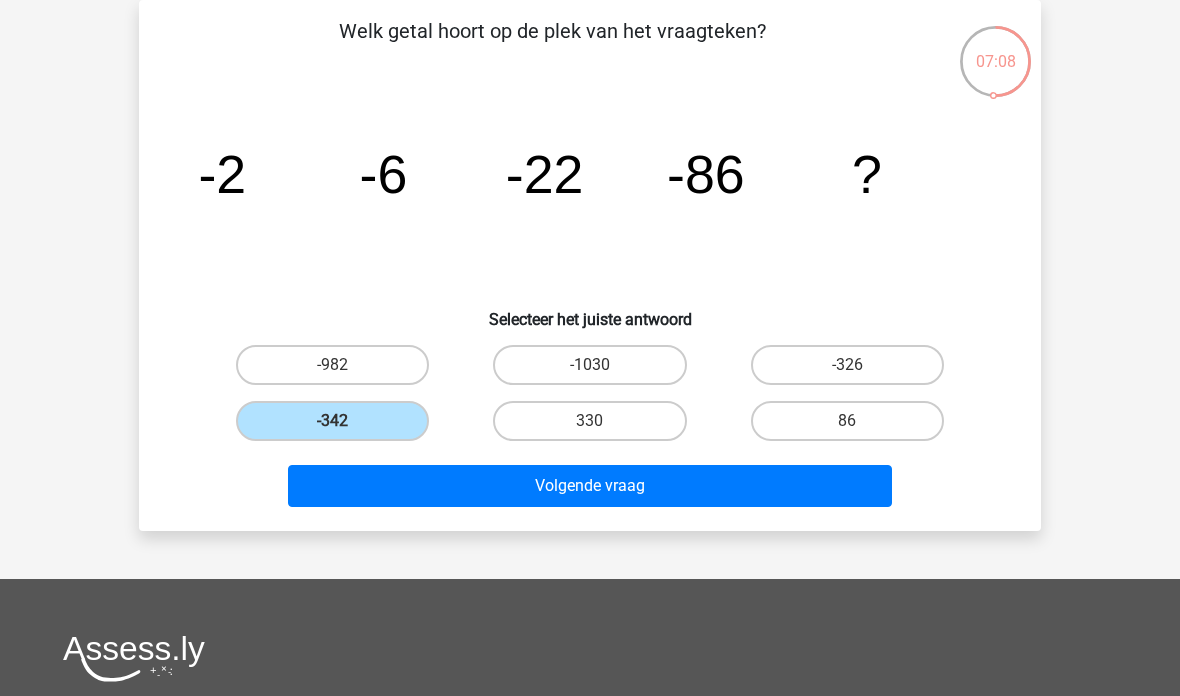 click on "Volgende vraag" at bounding box center (590, 486) 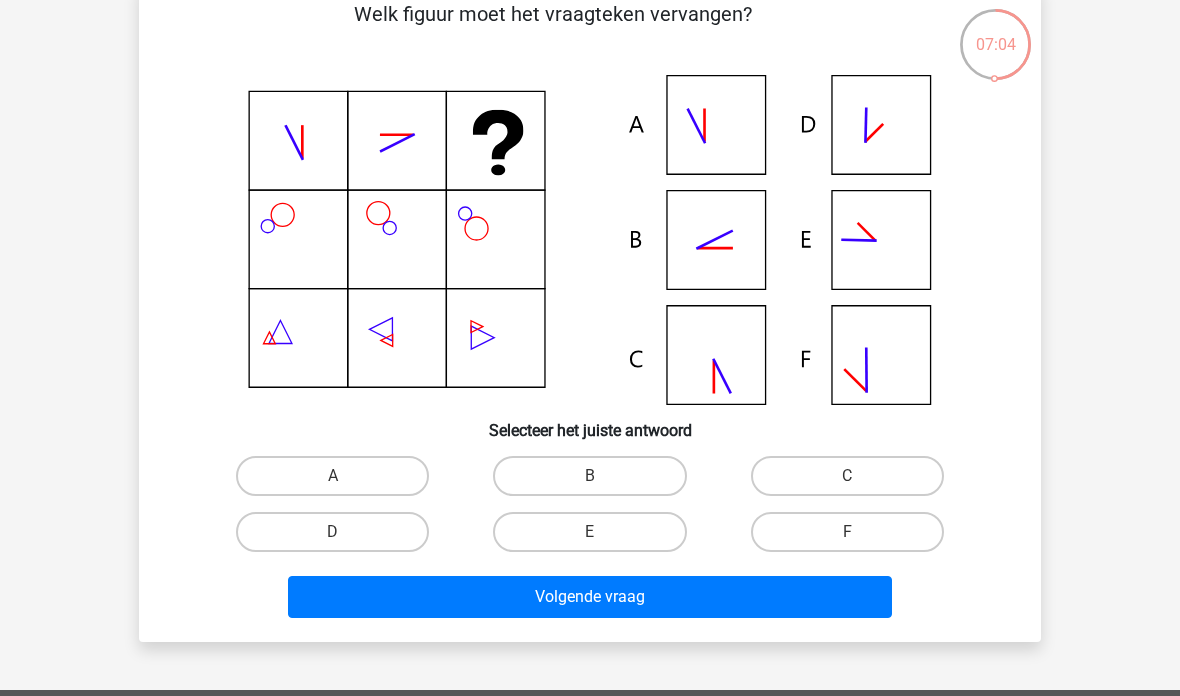 scroll, scrollTop: 109, scrollLeft: 0, axis: vertical 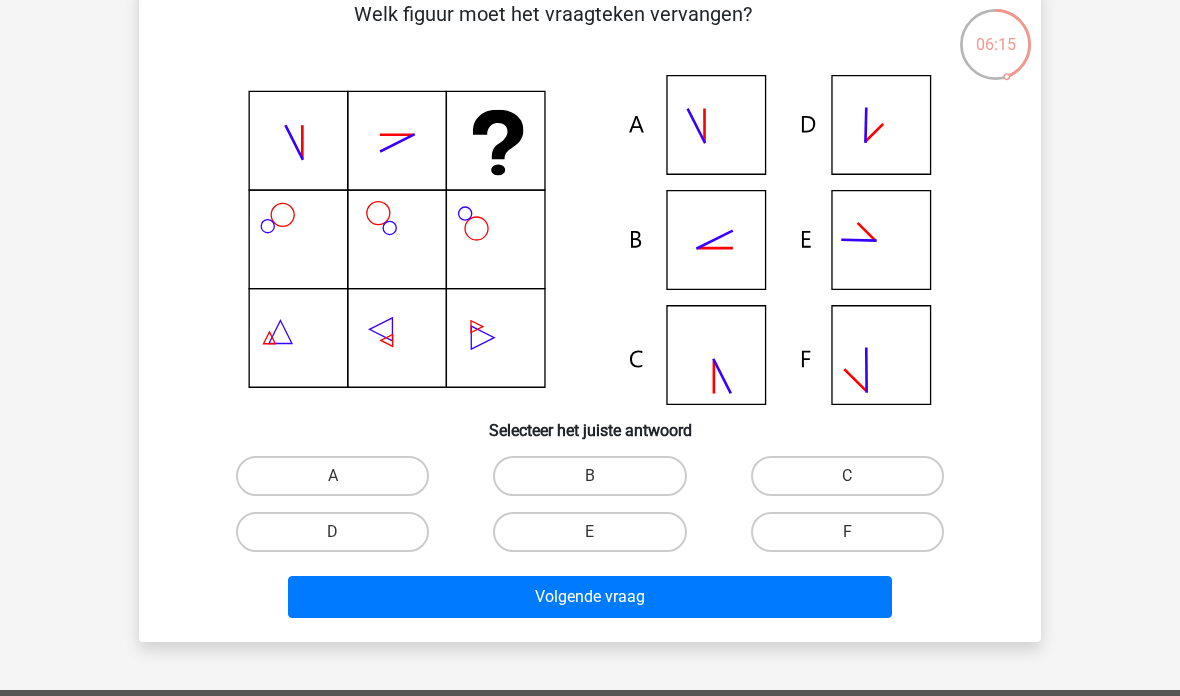 click on "E" at bounding box center [589, 532] 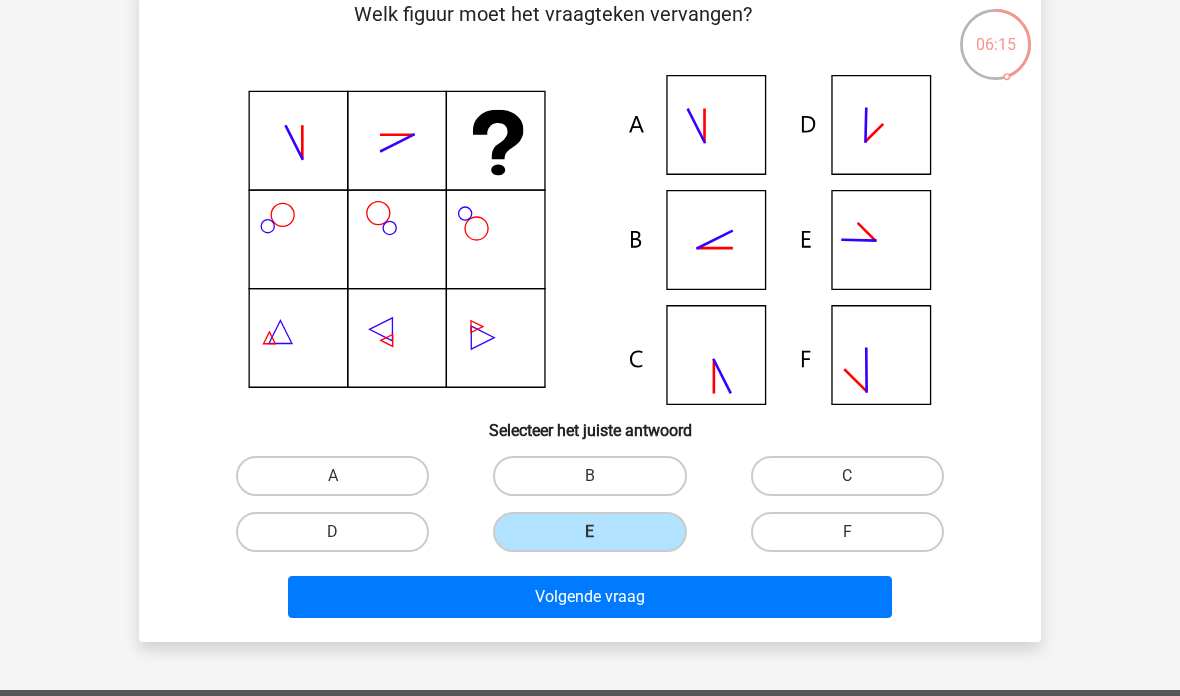 click on "Volgende vraag" at bounding box center [590, 597] 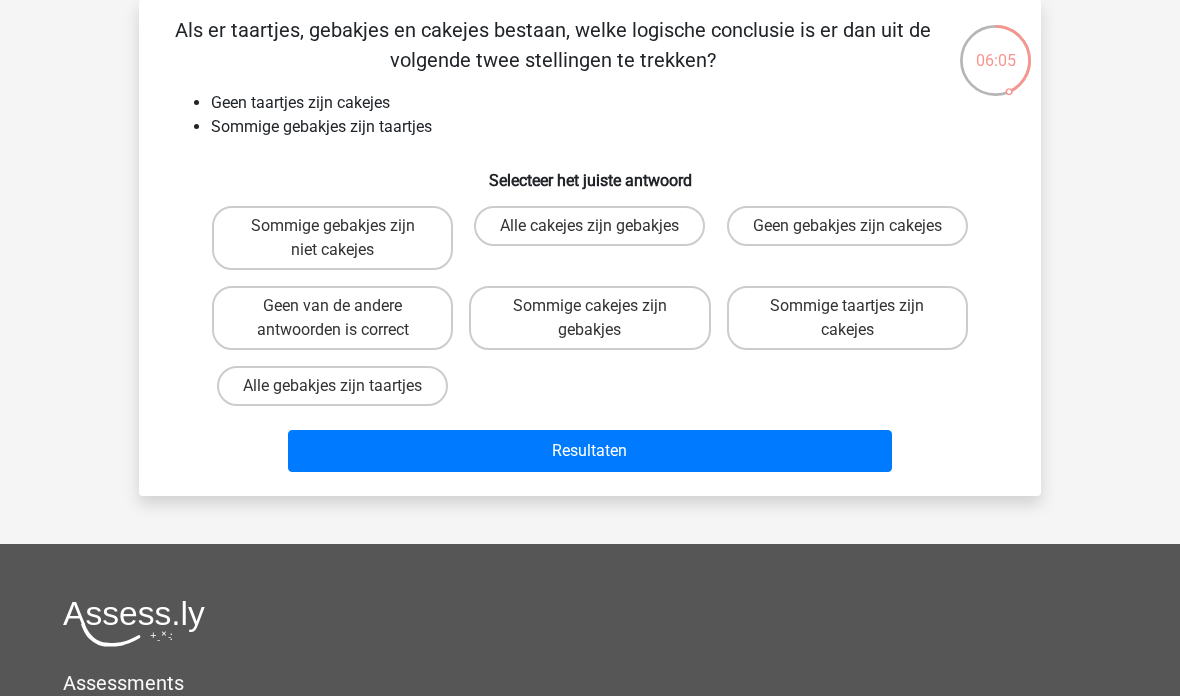 scroll, scrollTop: 104, scrollLeft: 0, axis: vertical 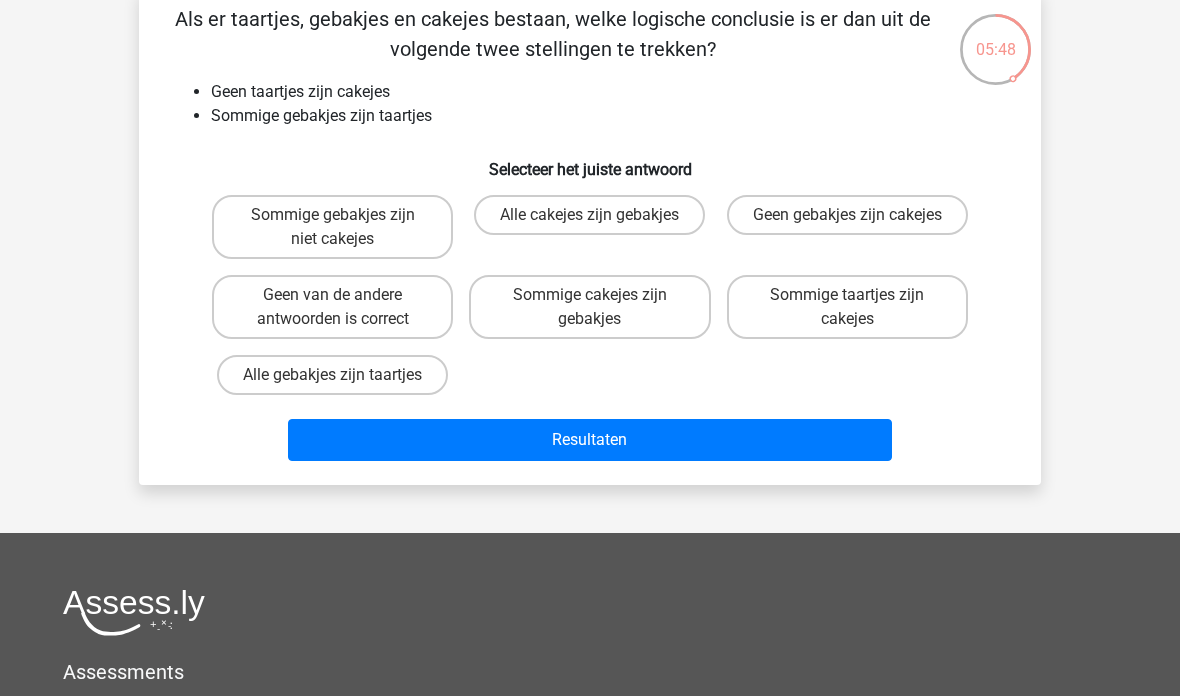 click on "Sommige gebakjes zijn niet cakejes" at bounding box center (332, 227) 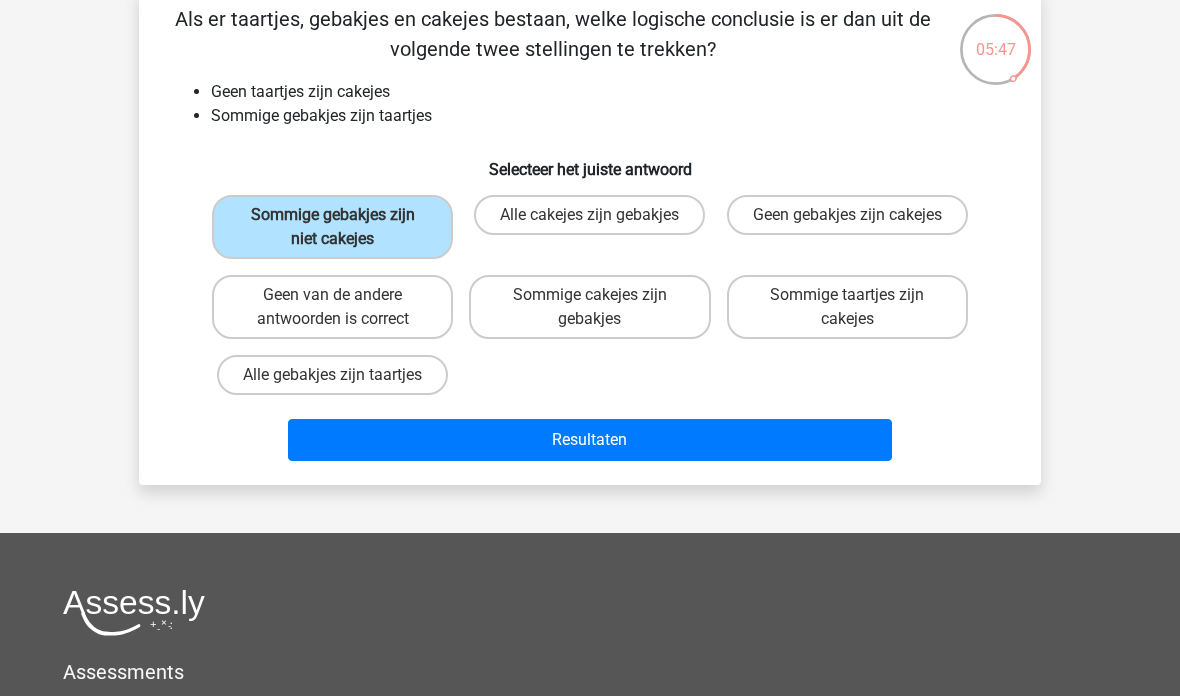 click on "Resultaten" at bounding box center [590, 440] 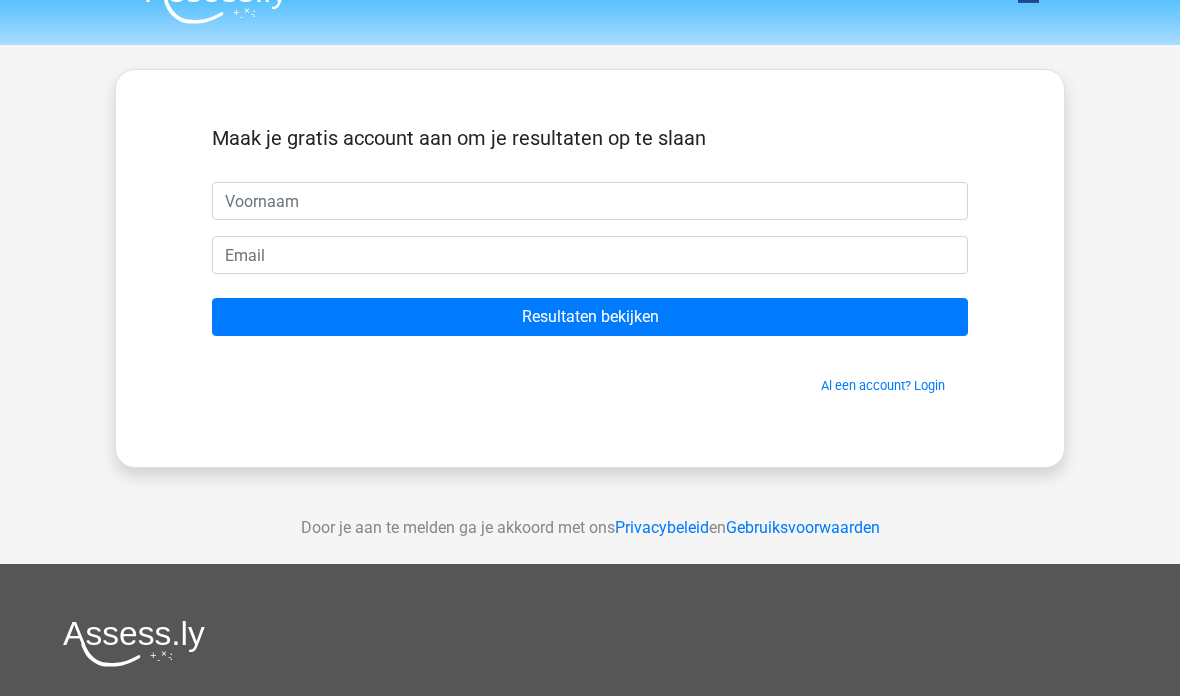 scroll, scrollTop: 40, scrollLeft: 0, axis: vertical 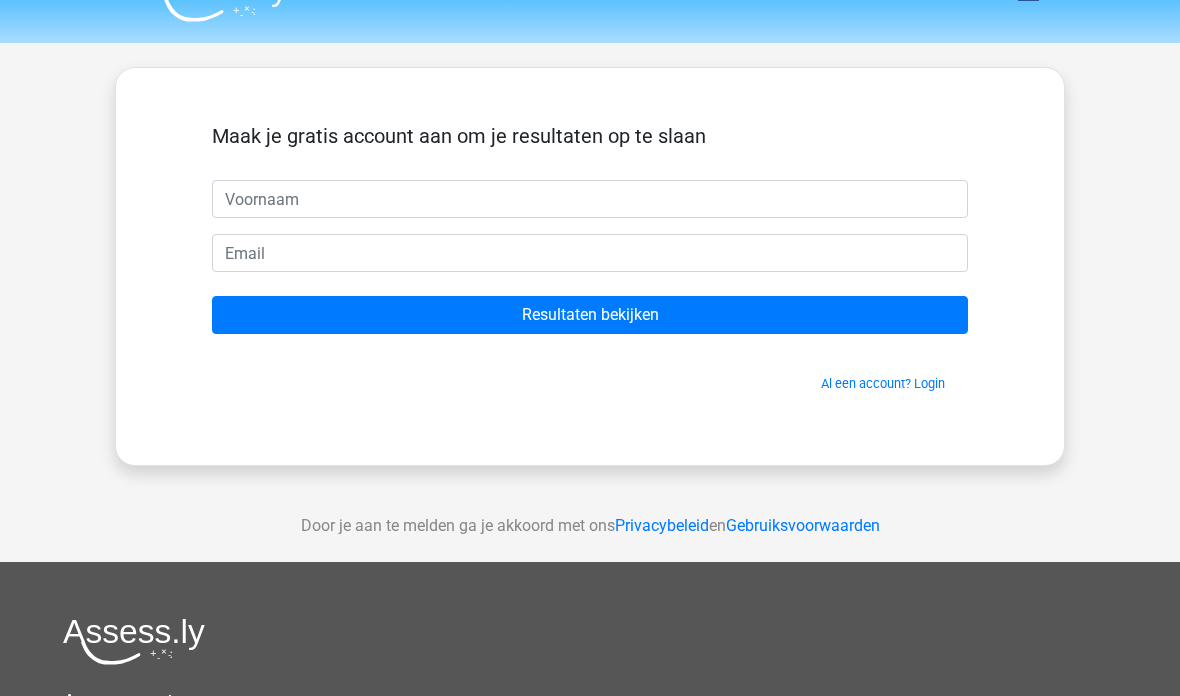 click at bounding box center (590, 199) 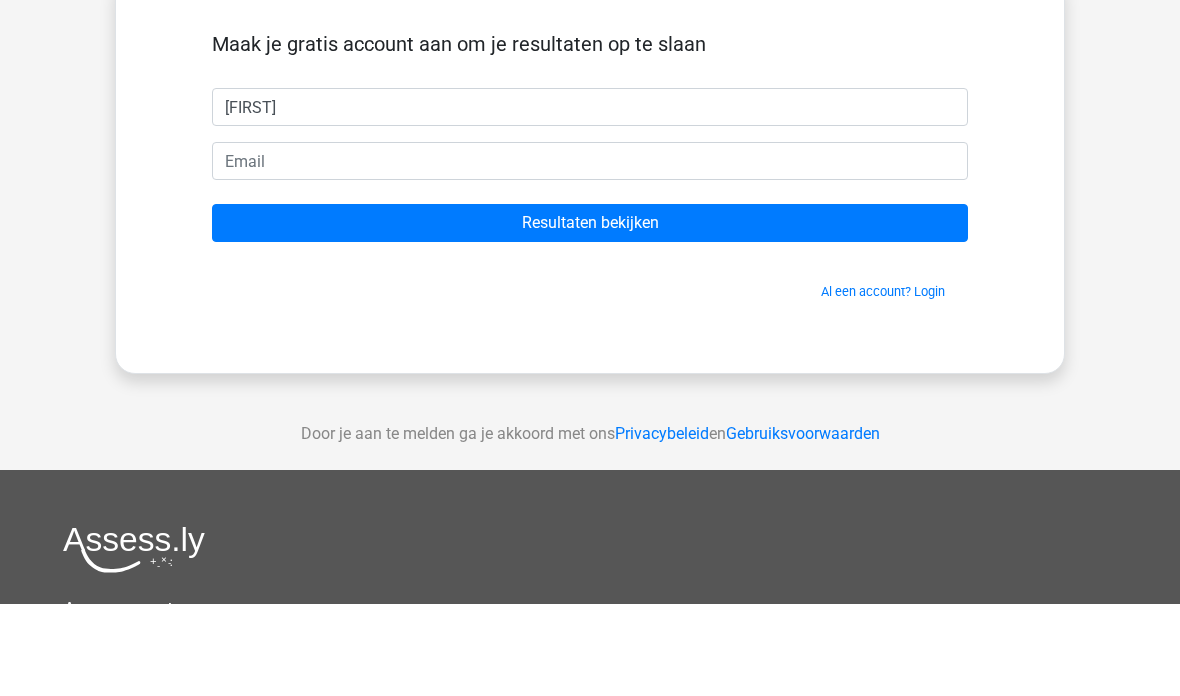 type on "[FIRST]" 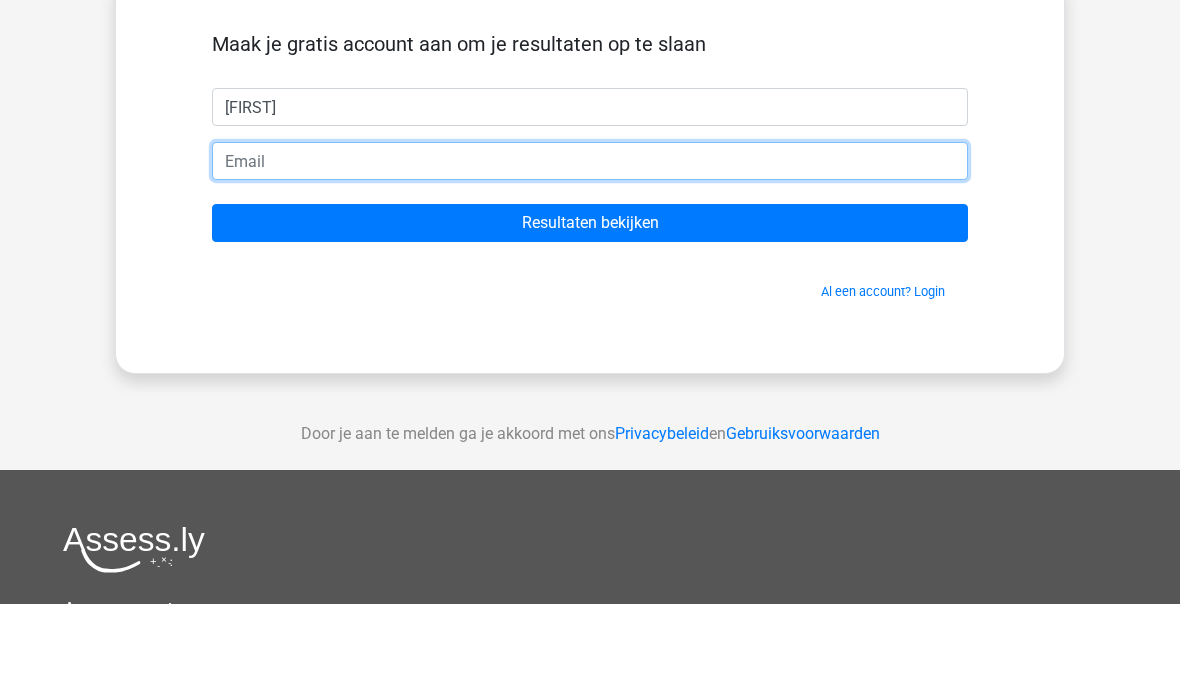 click at bounding box center (590, 254) 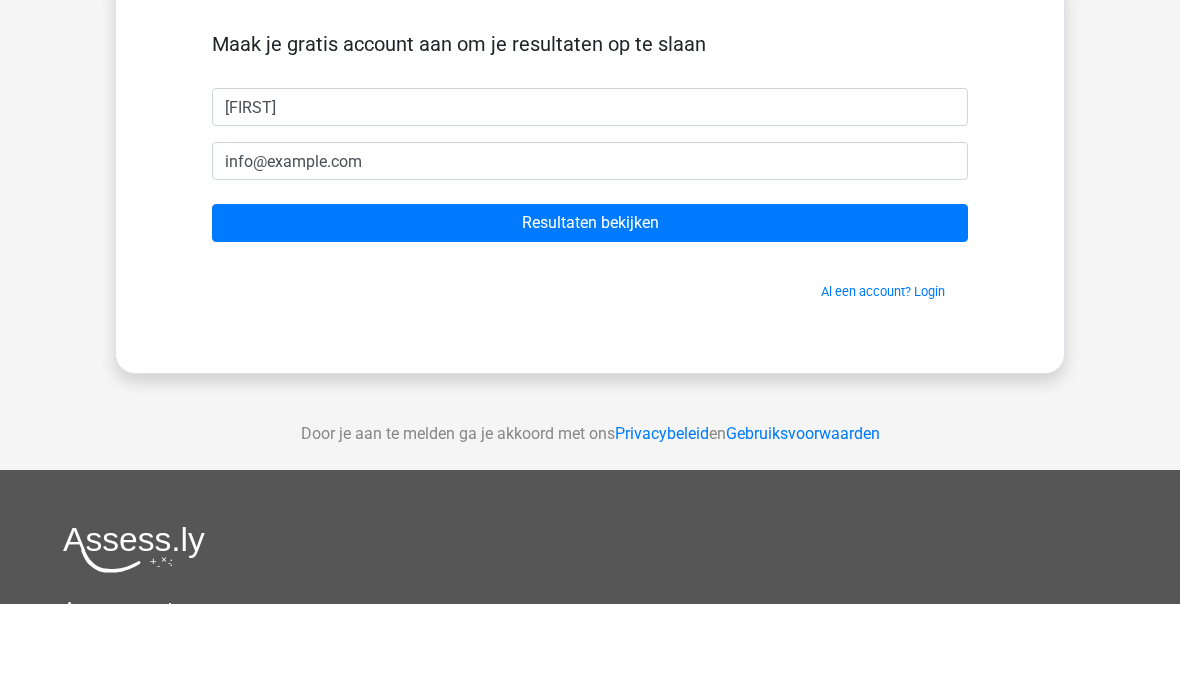 click on "Resultaten bekijken" at bounding box center (590, 316) 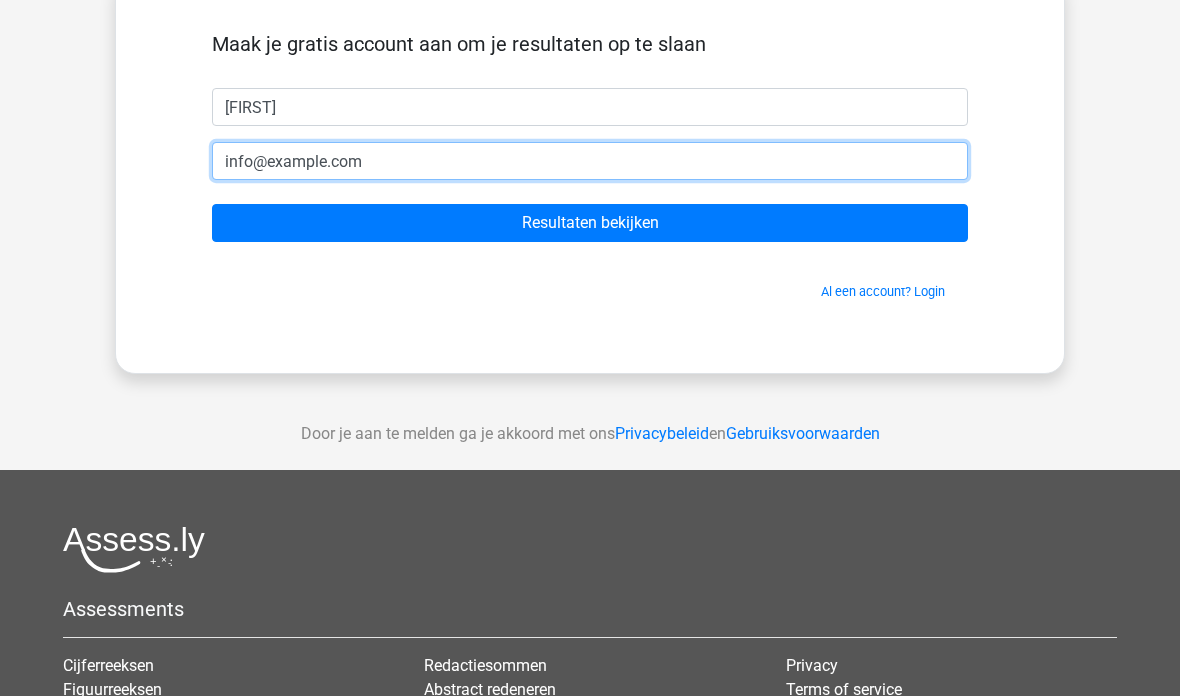 click on "info@example.com" at bounding box center (590, 161) 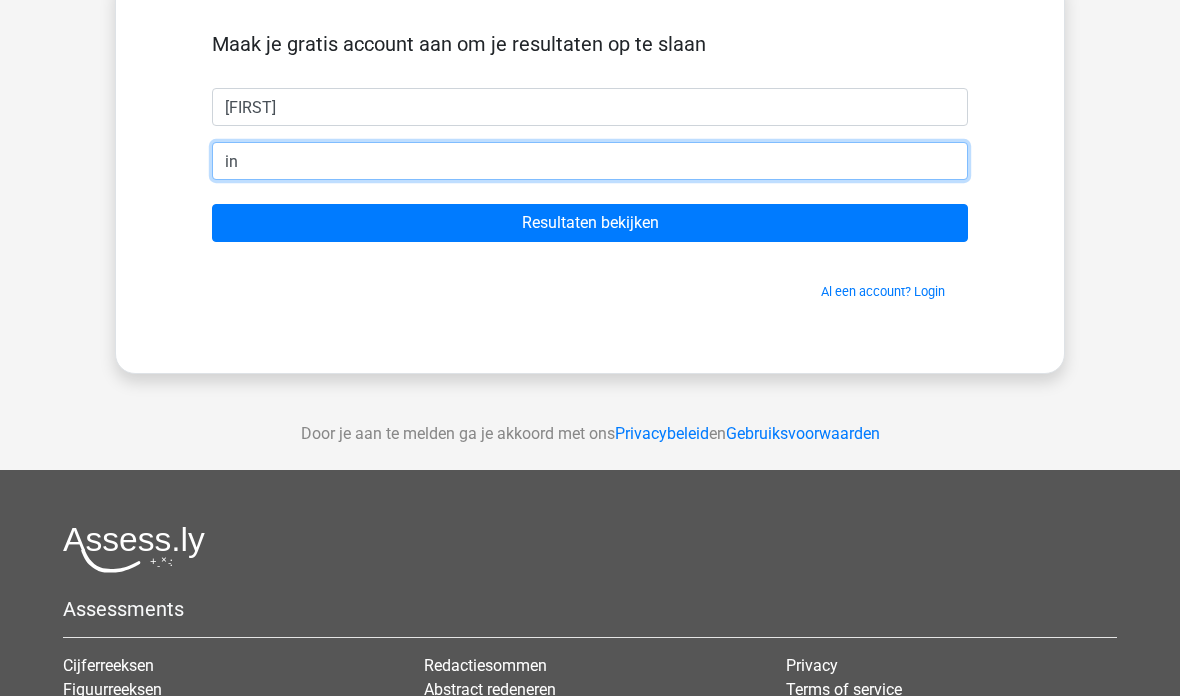 type on "i" 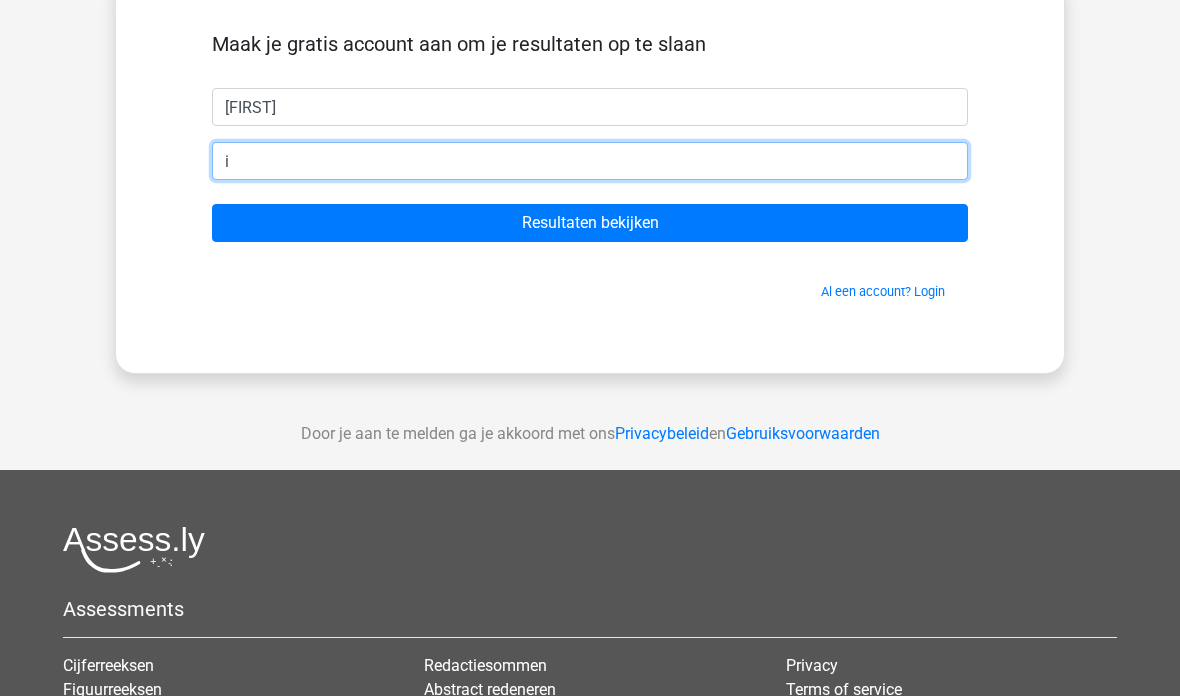 type 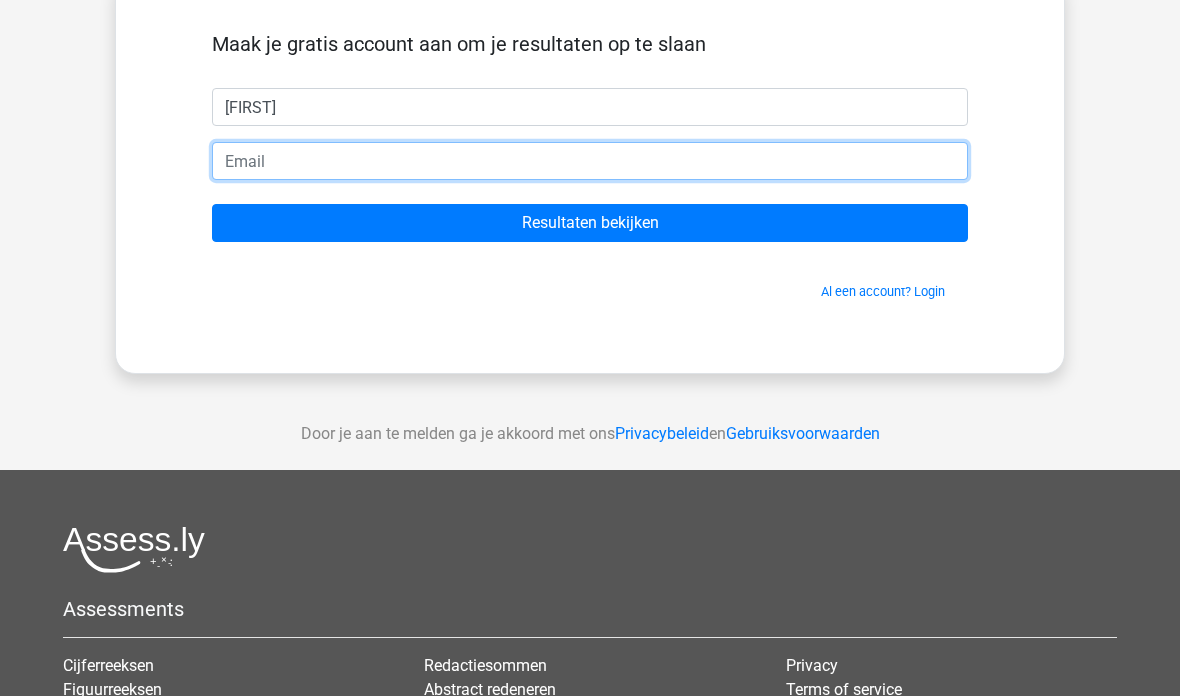 scroll, scrollTop: 0, scrollLeft: 0, axis: both 